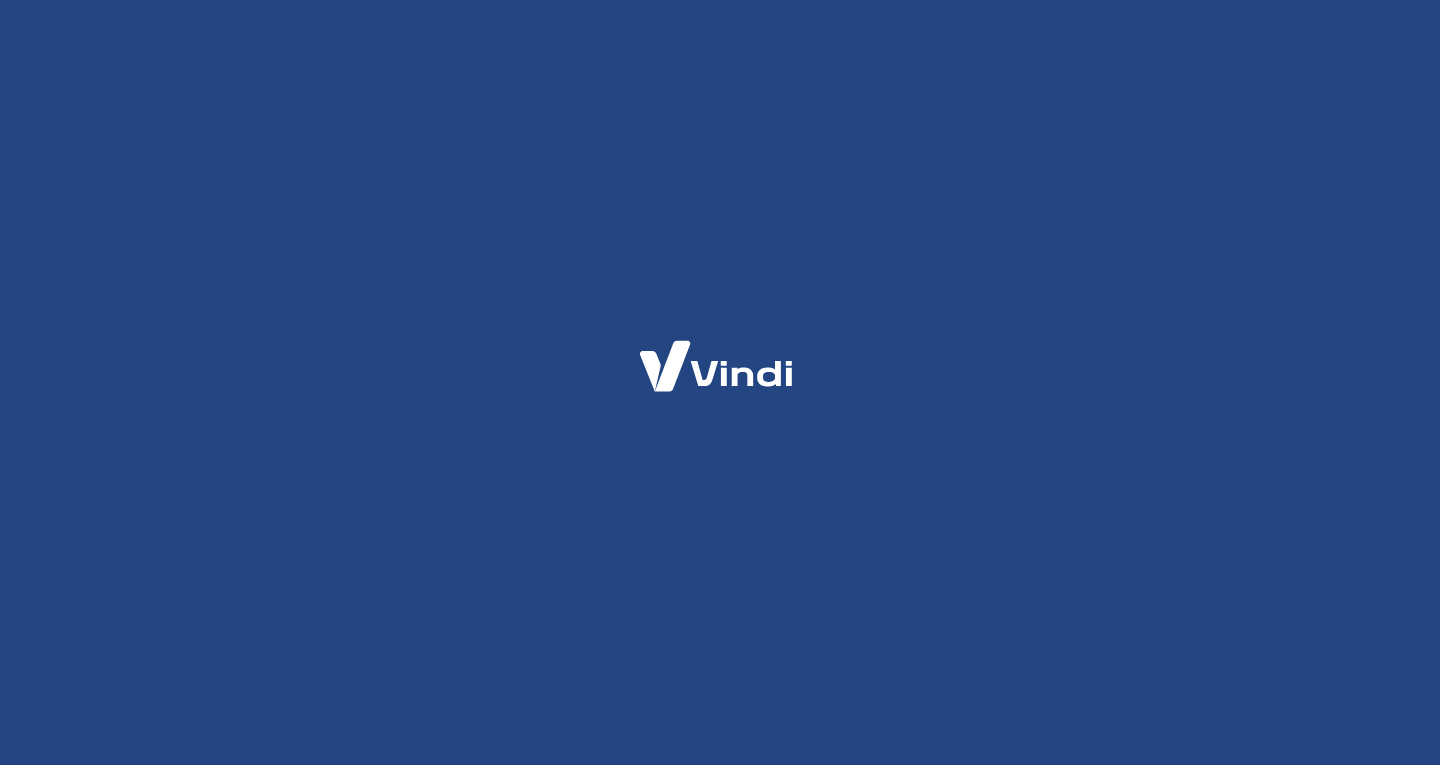 scroll, scrollTop: 0, scrollLeft: 0, axis: both 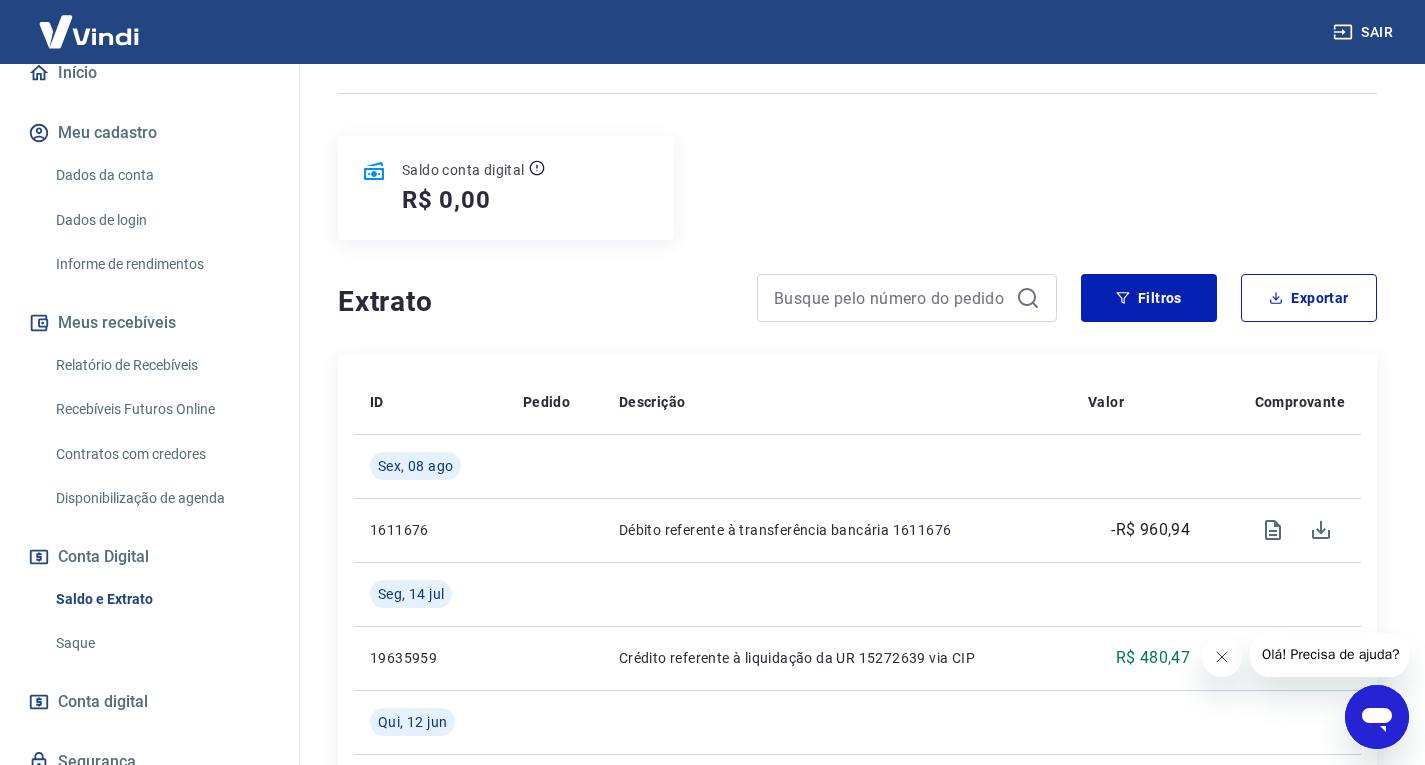 click on "Relatório de Recebíveis" at bounding box center (161, 365) 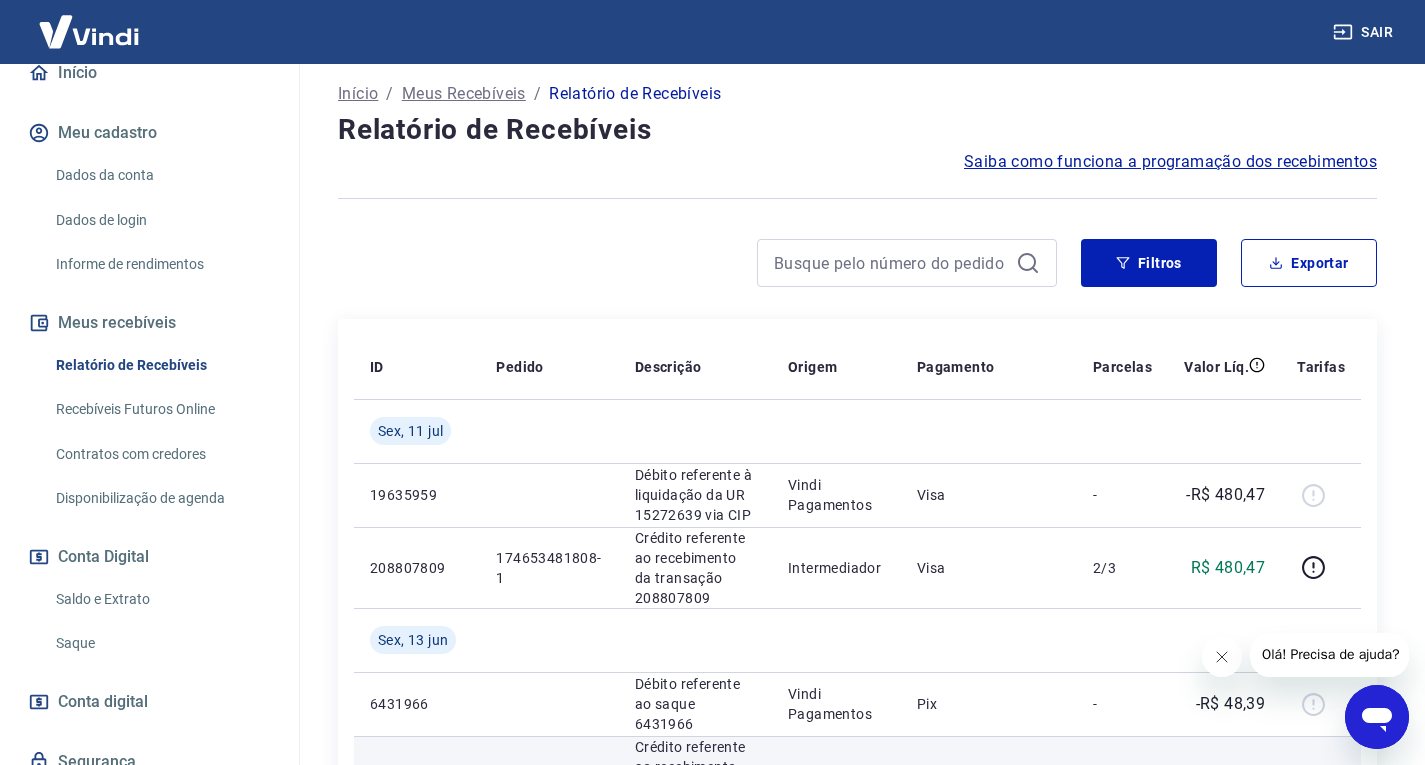 scroll, scrollTop: 100, scrollLeft: 0, axis: vertical 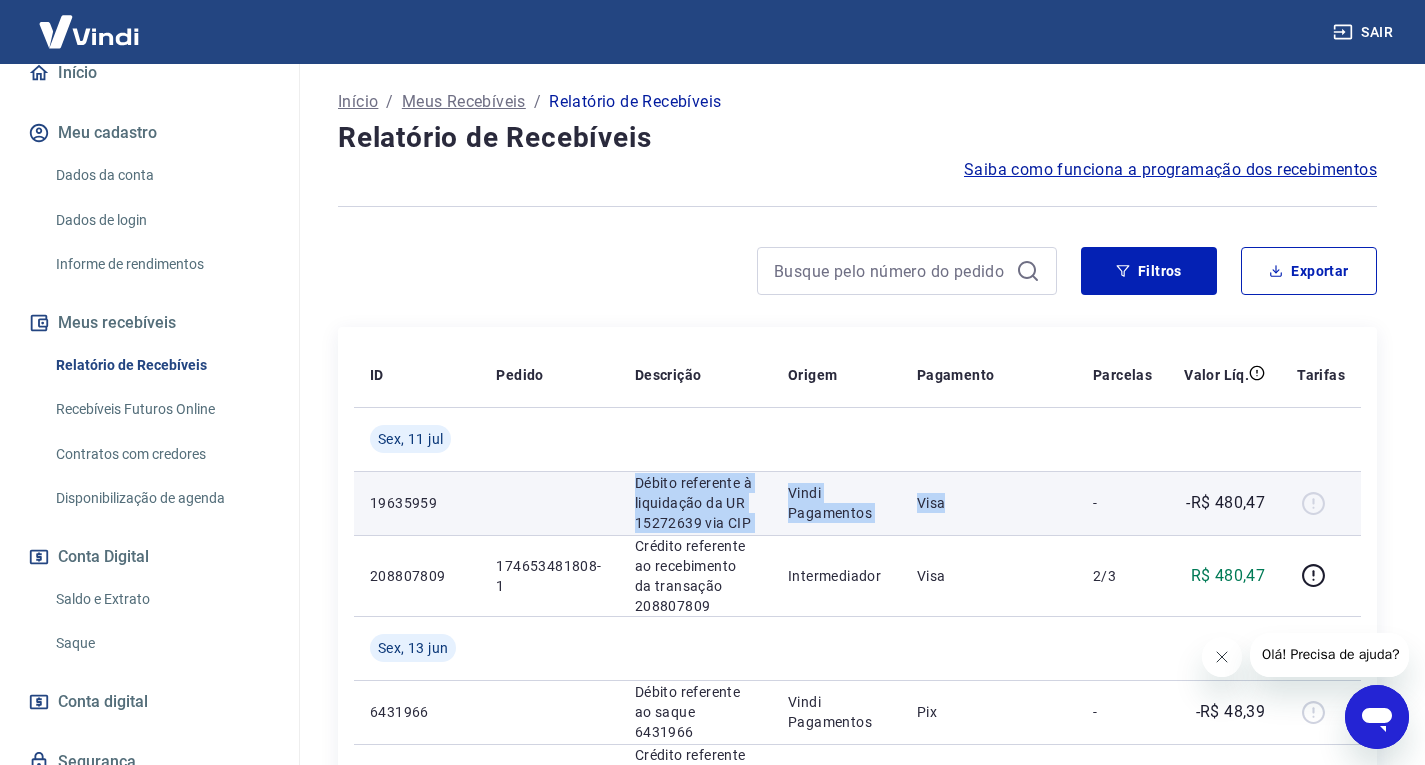 drag, startPoint x: 627, startPoint y: 483, endPoint x: 922, endPoint y: 529, distance: 298.5649 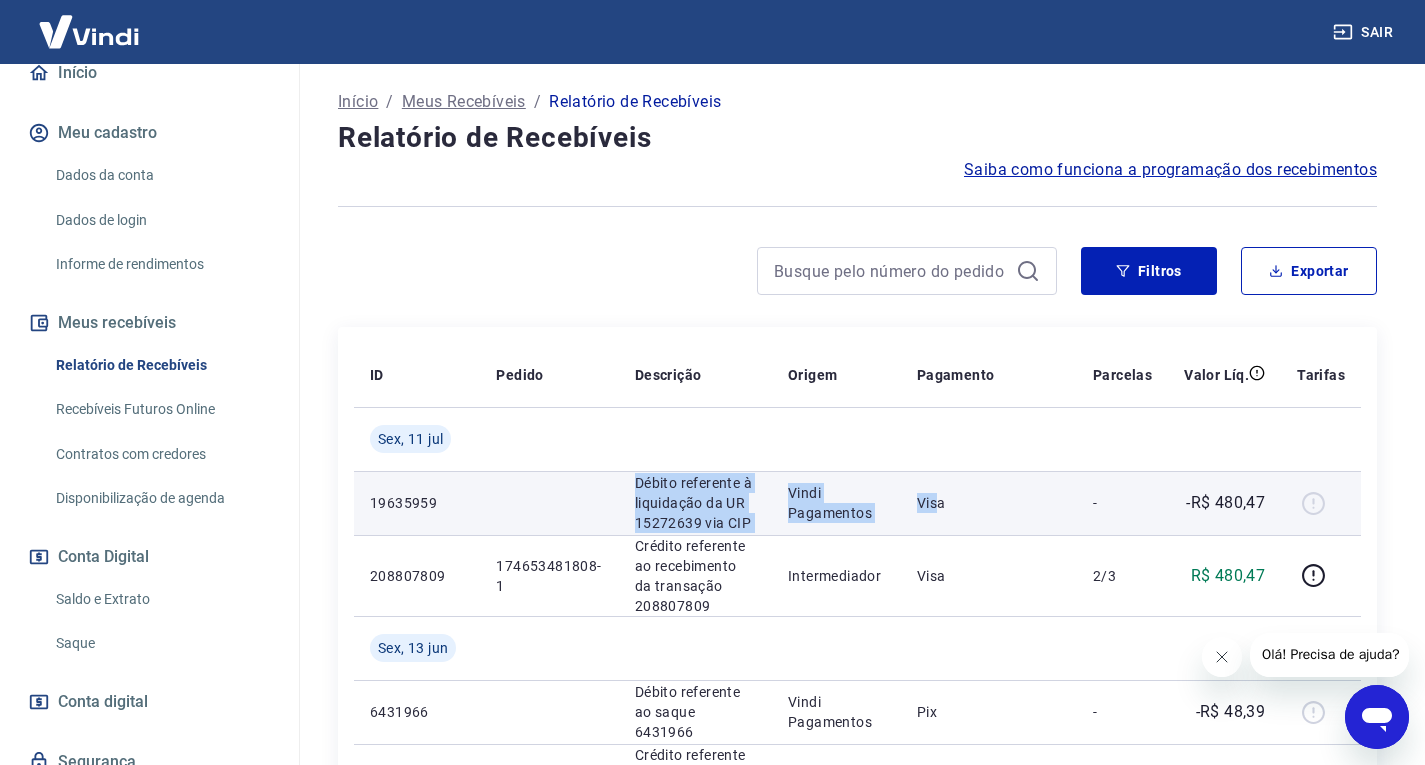 click on "Visa" at bounding box center (989, 503) 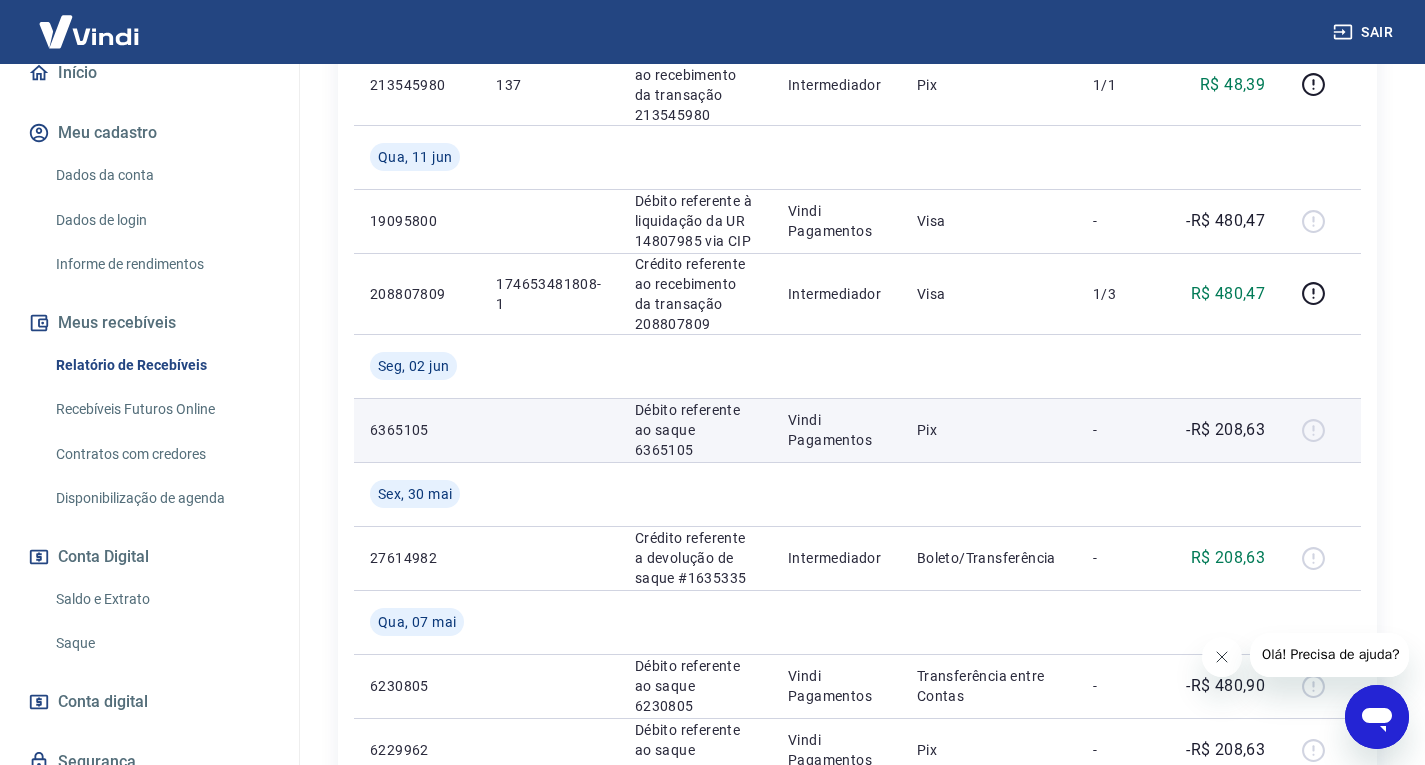 scroll, scrollTop: 900, scrollLeft: 0, axis: vertical 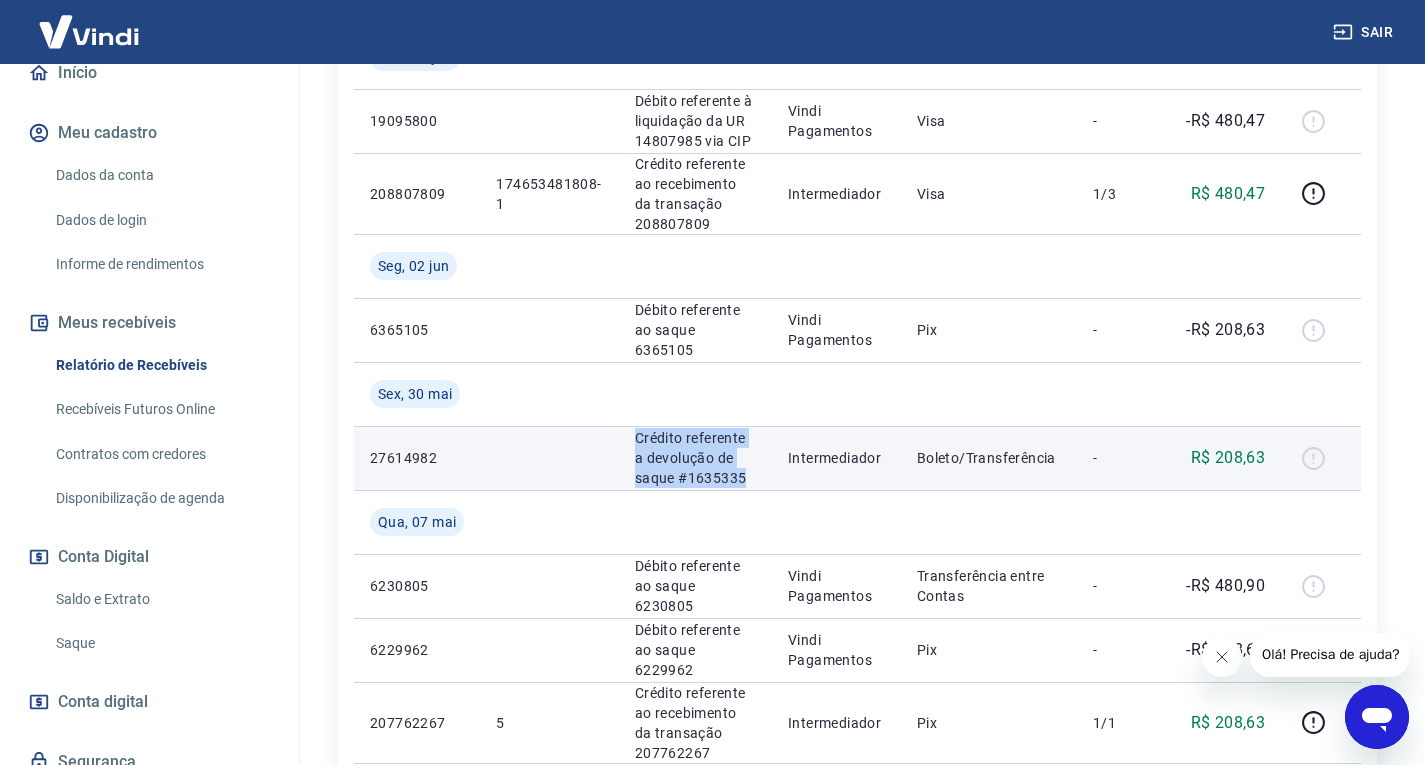 drag, startPoint x: 769, startPoint y: 483, endPoint x: 633, endPoint y: 440, distance: 142.6359 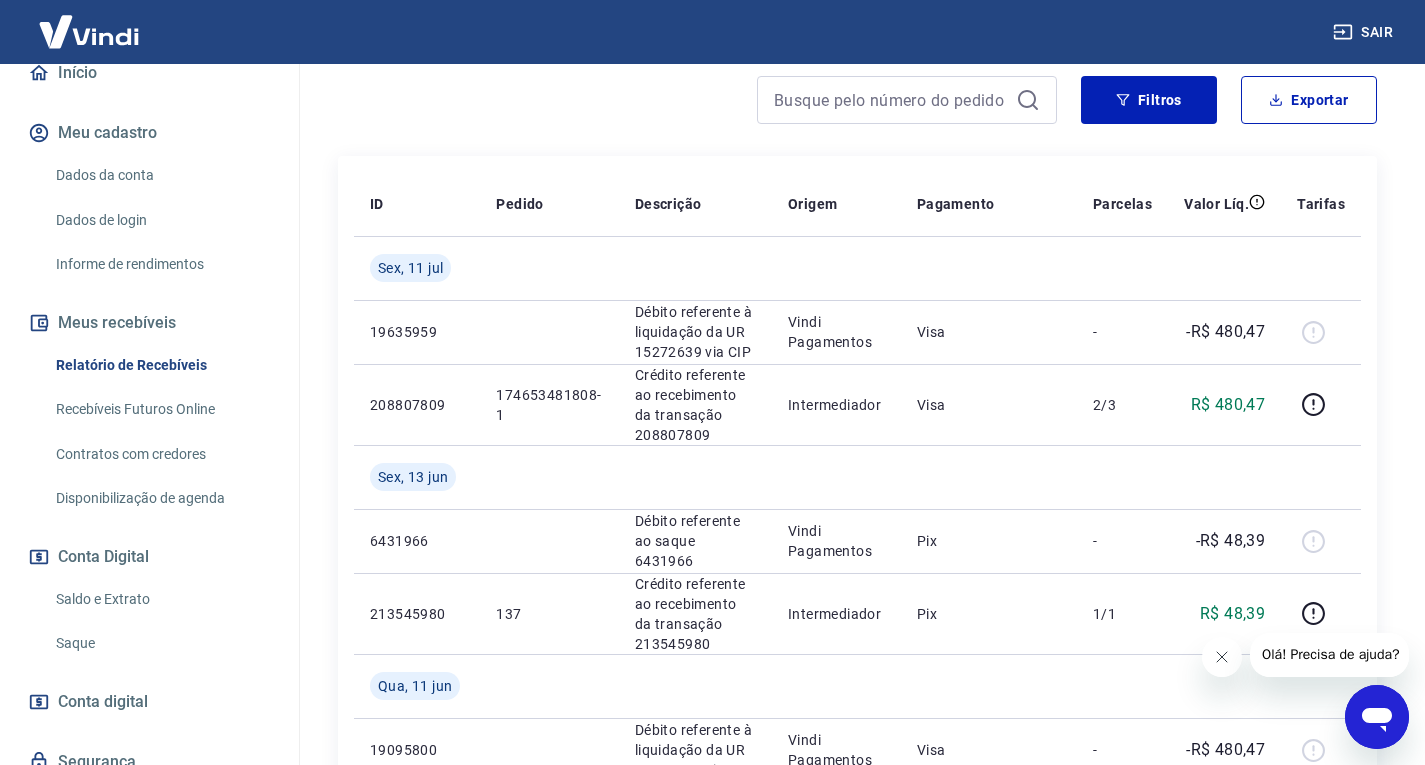scroll, scrollTop: 72, scrollLeft: 0, axis: vertical 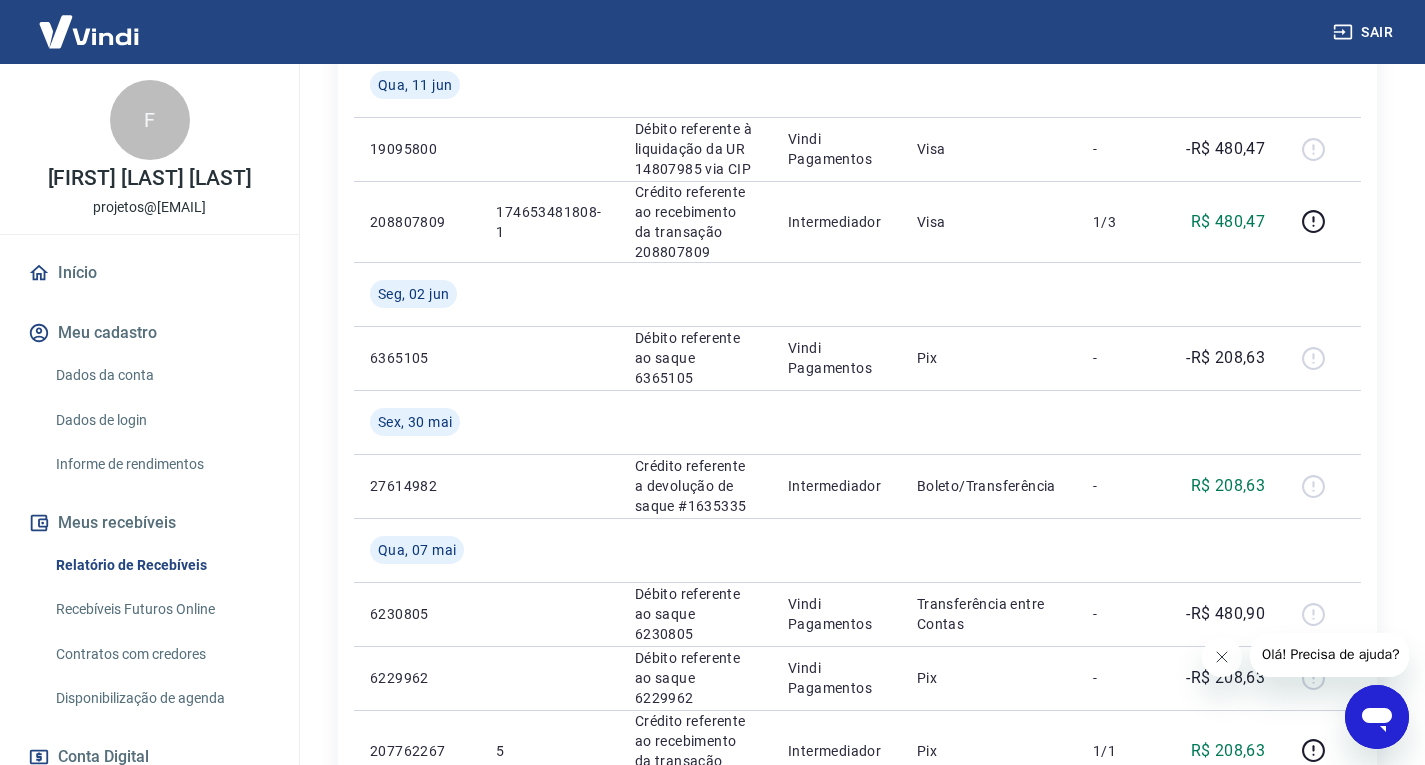 click at bounding box center [89, 31] 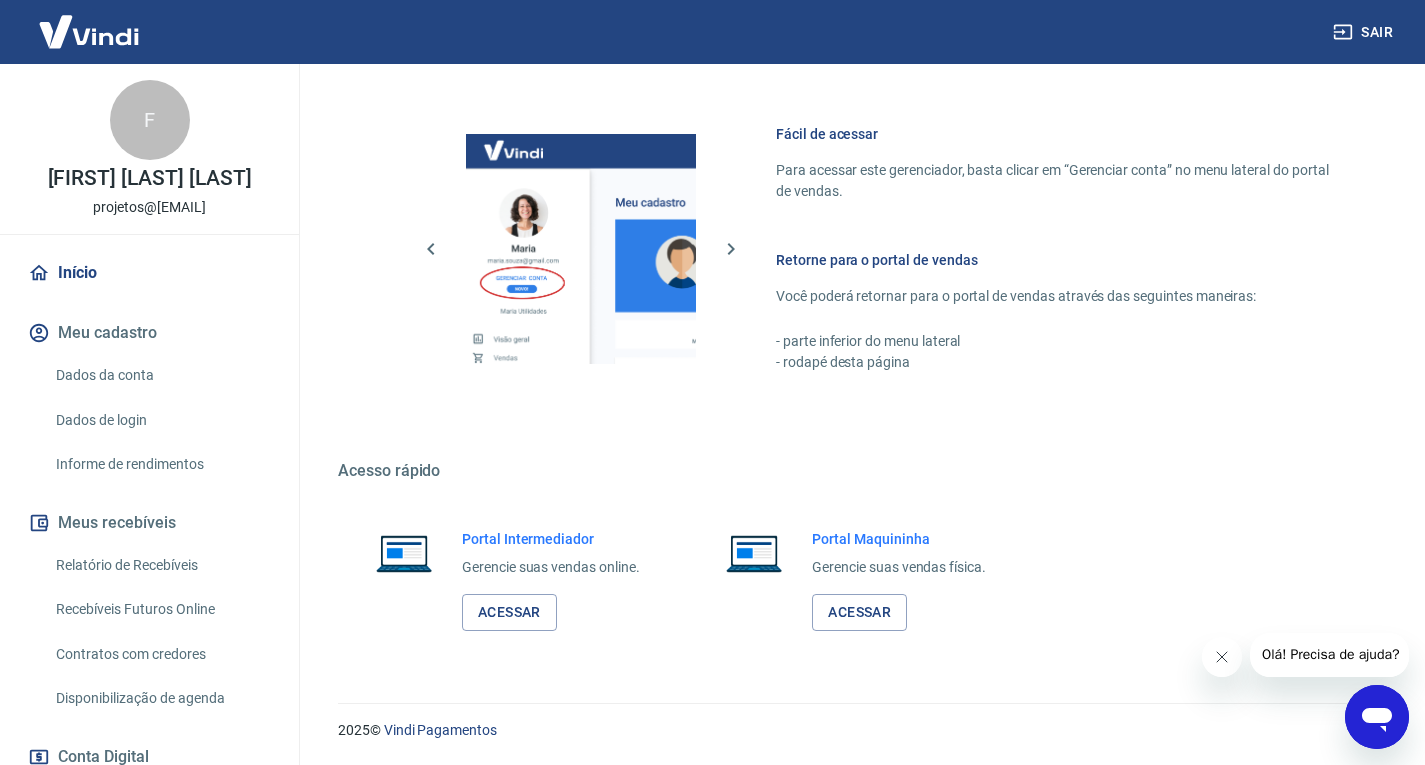 scroll, scrollTop: 834, scrollLeft: 0, axis: vertical 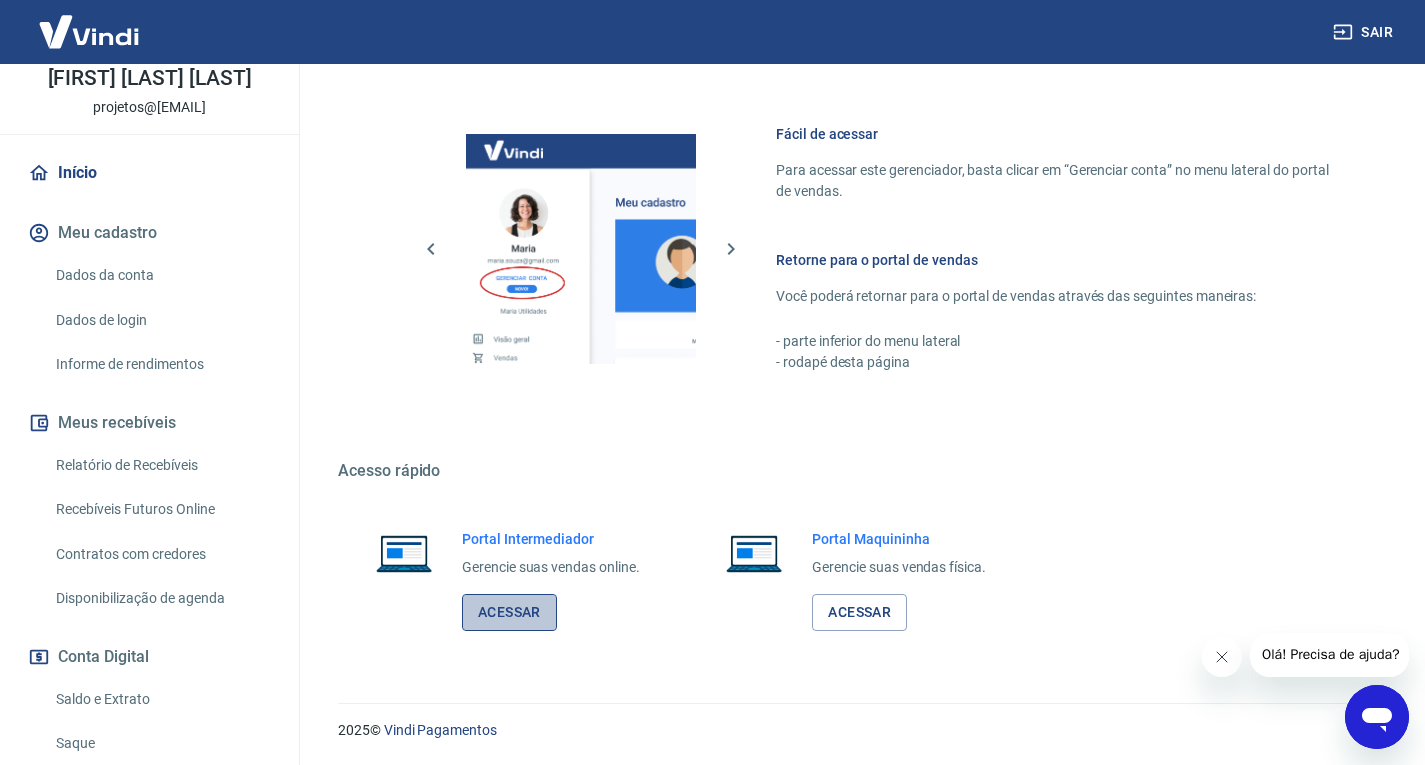 click on "Acessar" at bounding box center (509, 612) 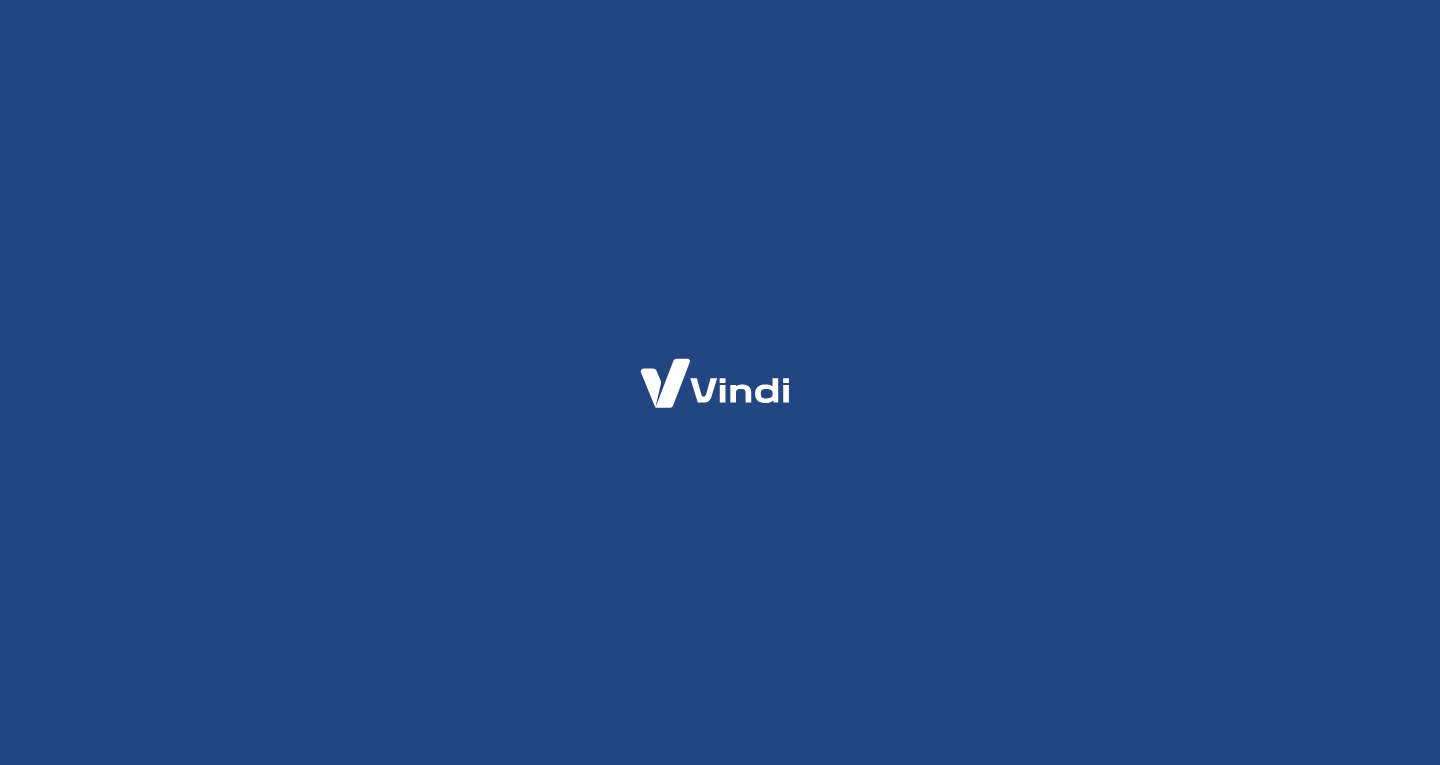 scroll, scrollTop: 0, scrollLeft: 0, axis: both 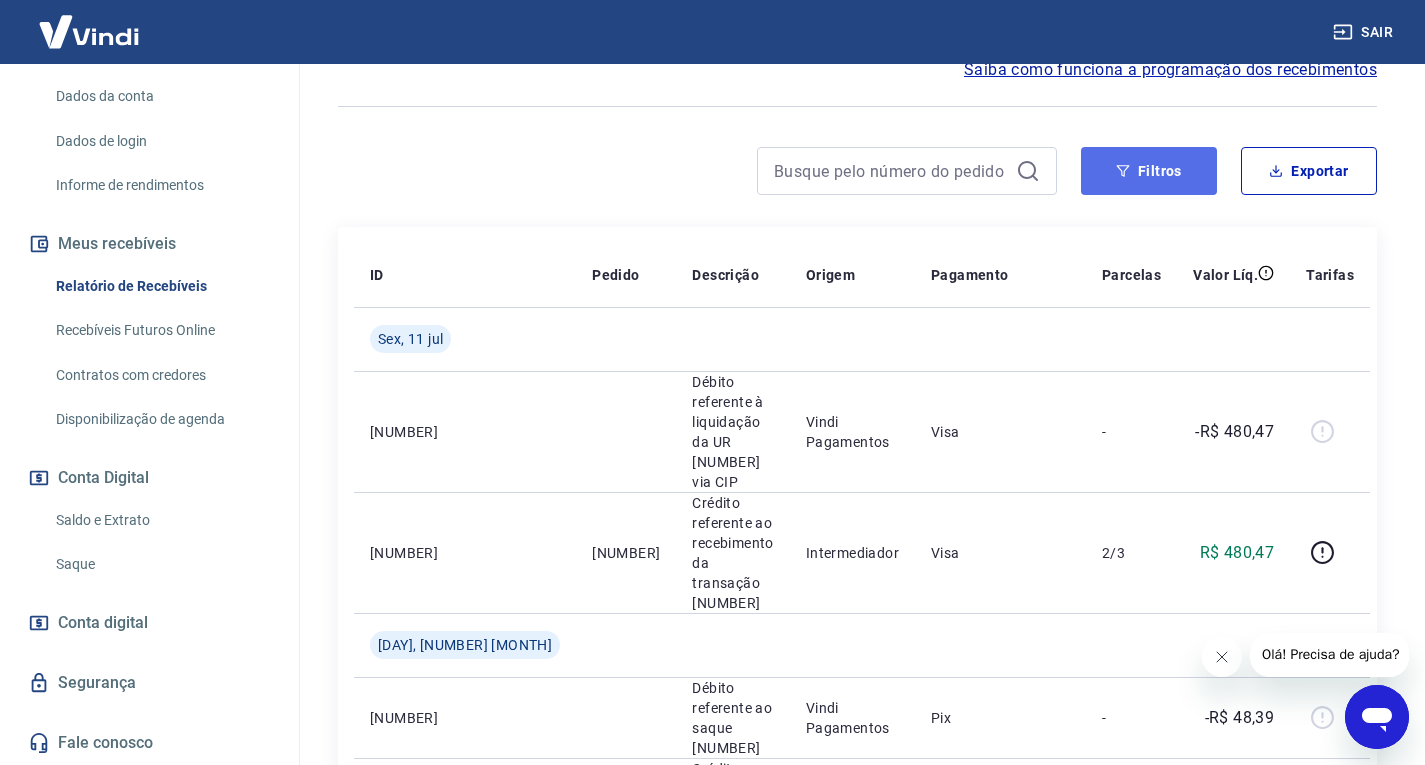 click on "Filtros" at bounding box center (1149, 171) 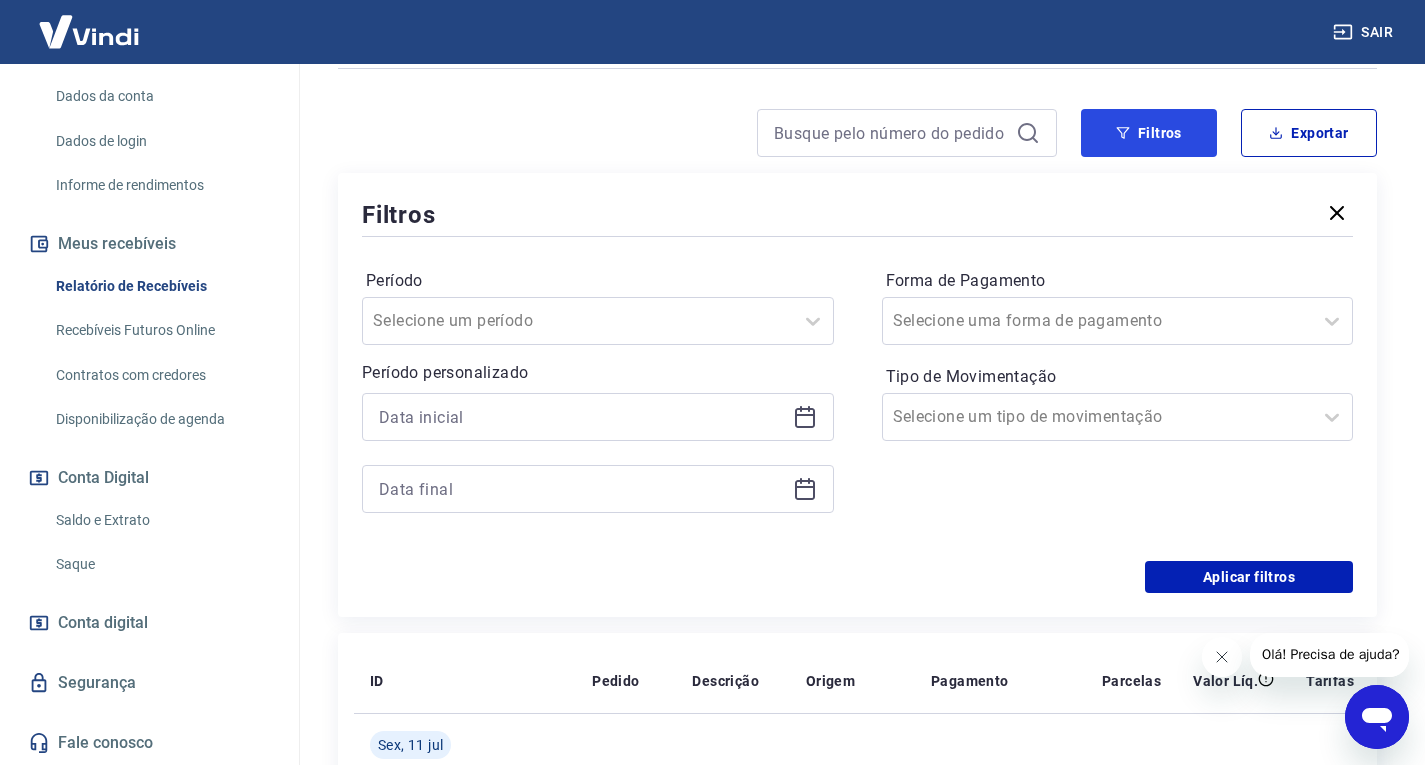 scroll, scrollTop: 300, scrollLeft: 0, axis: vertical 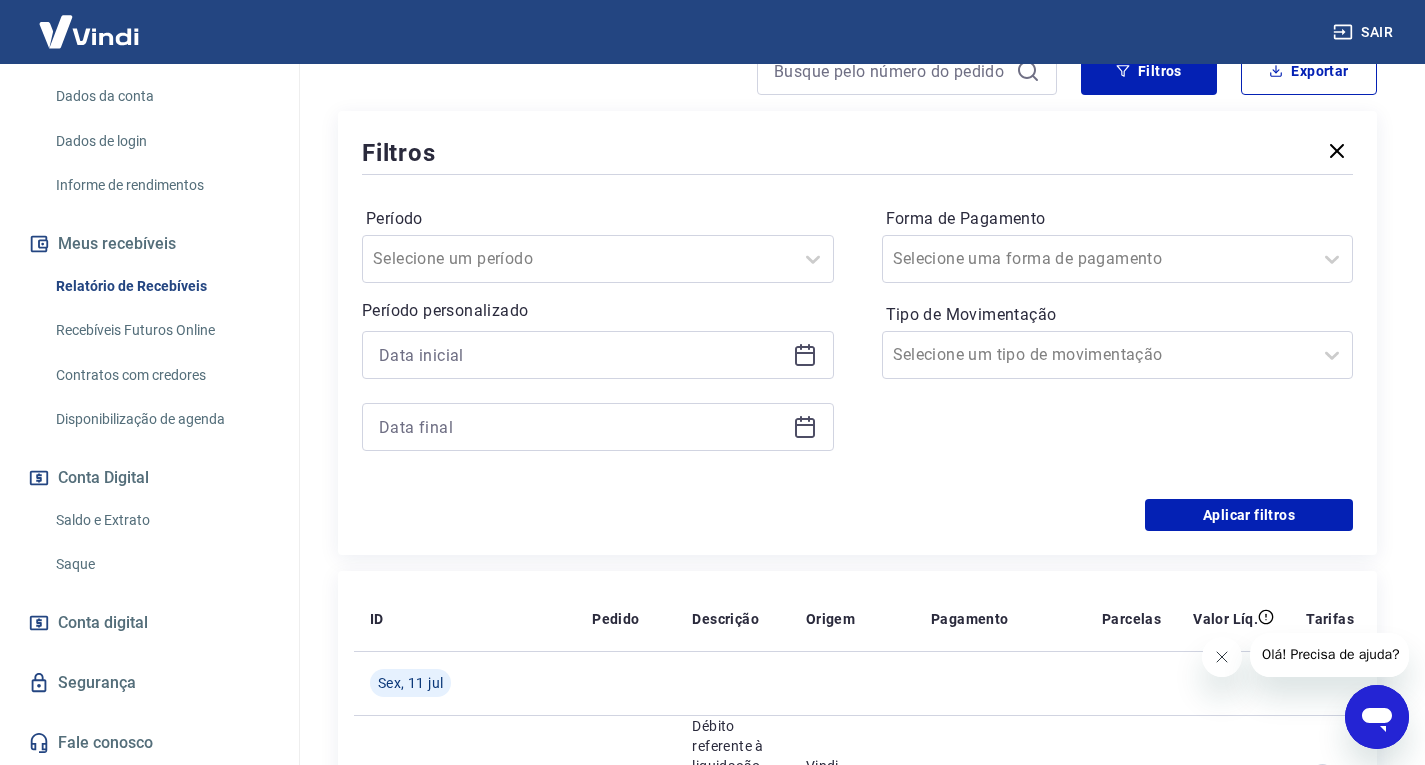 click at bounding box center [598, 355] 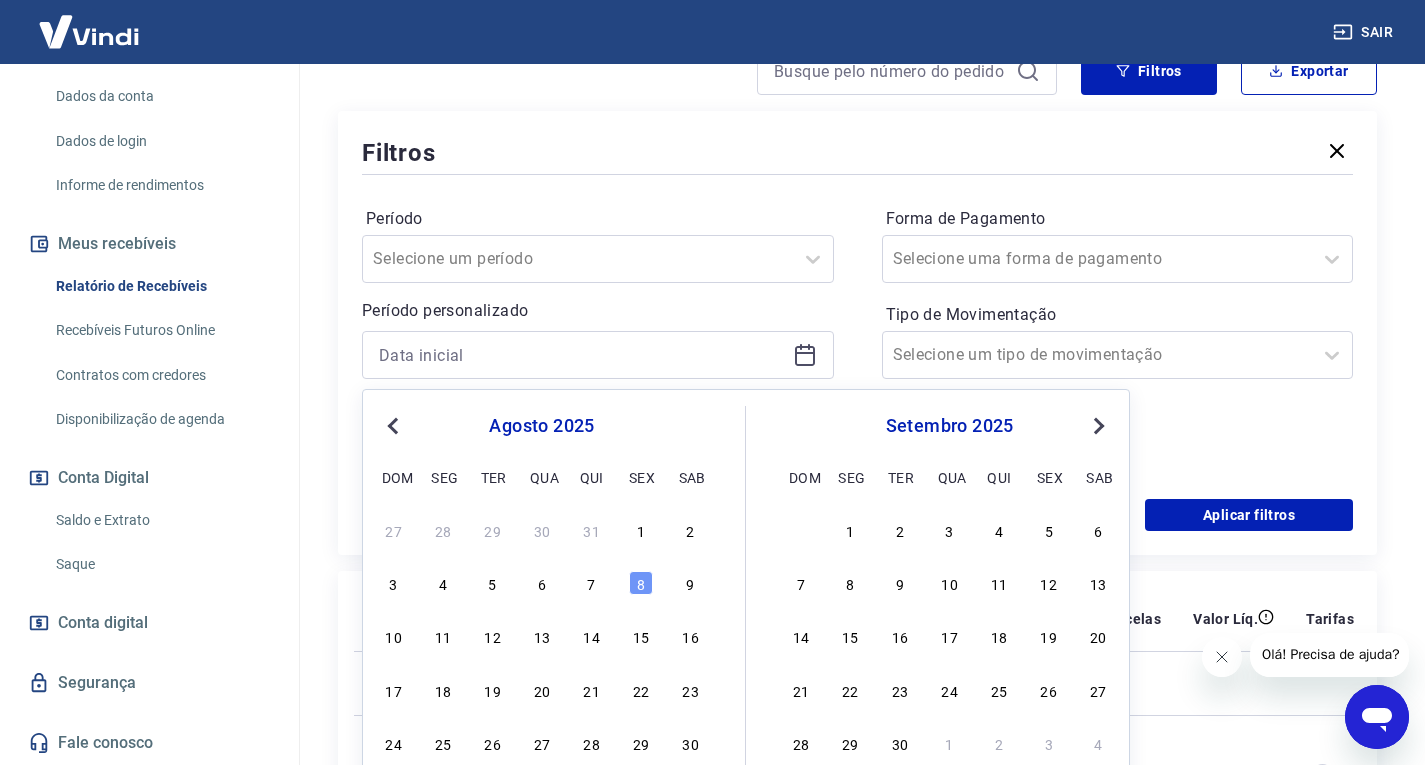 click on "agosto 2025" at bounding box center (542, 426) 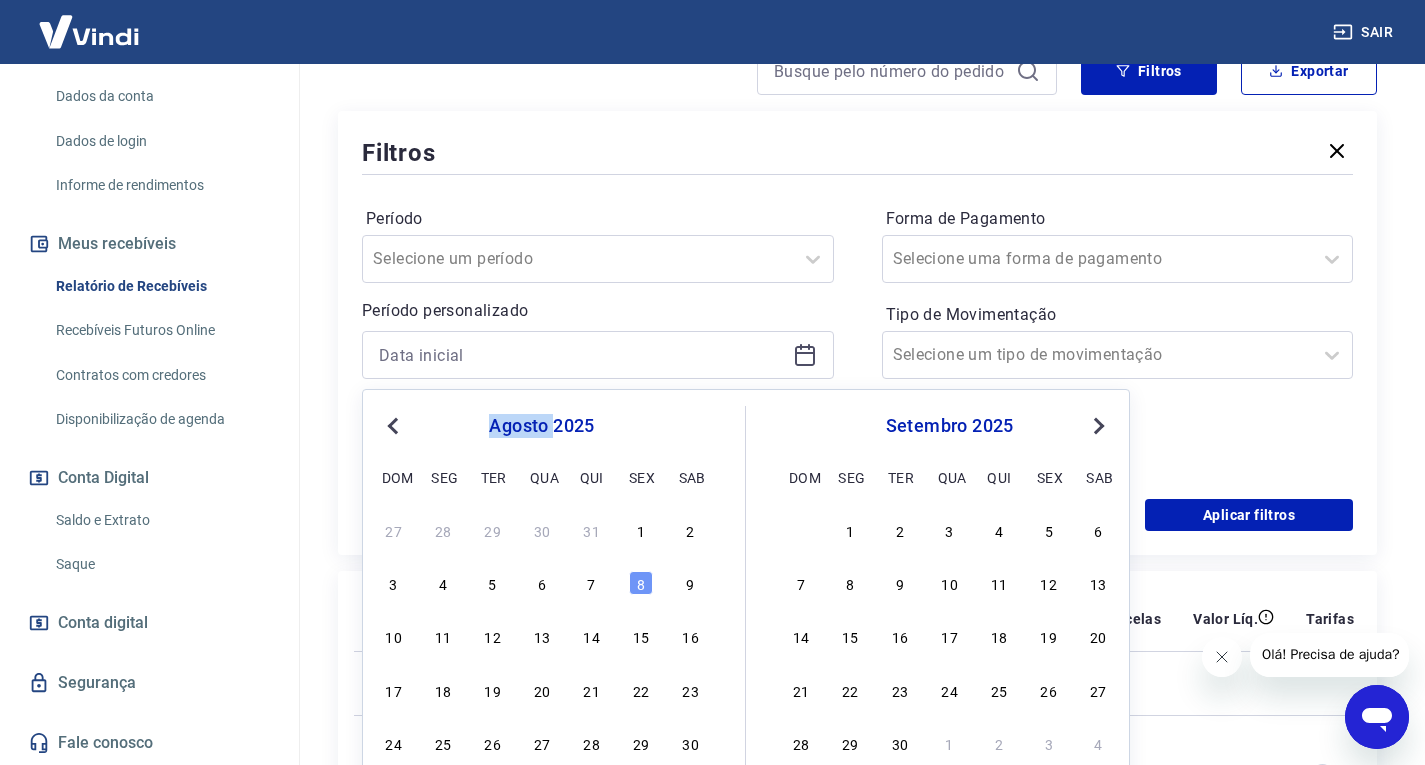 click on "Previous Month Next Month agosto 2025 dom seg ter qua qui sex sab 27 28 29 30 31 1 2 3 4 5 6 7 8 9 10 11 12 13 14 15 16 17 18 19 20 21 22 23 24 25 26 27 28 29 30 31 setembro 2025 dom seg ter qua qui sex sab 1 2 3 4 5 6 7 8 9 10 11 12 13 14 15 16 17 18 19 20 21 22 23 24 25 26 27 28 29 30 1 2 3 4" at bounding box center (746, 601) 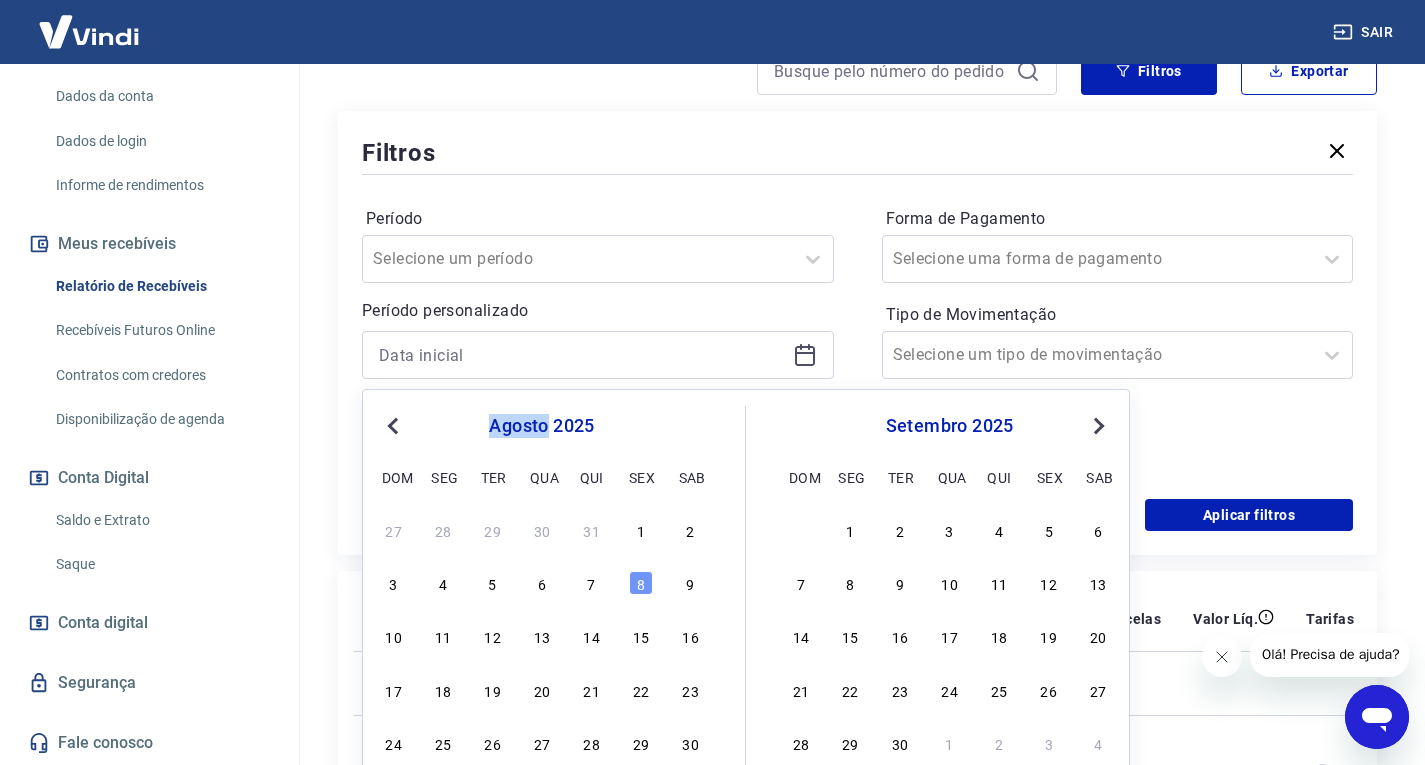 click on "Previous Month" at bounding box center (395, 425) 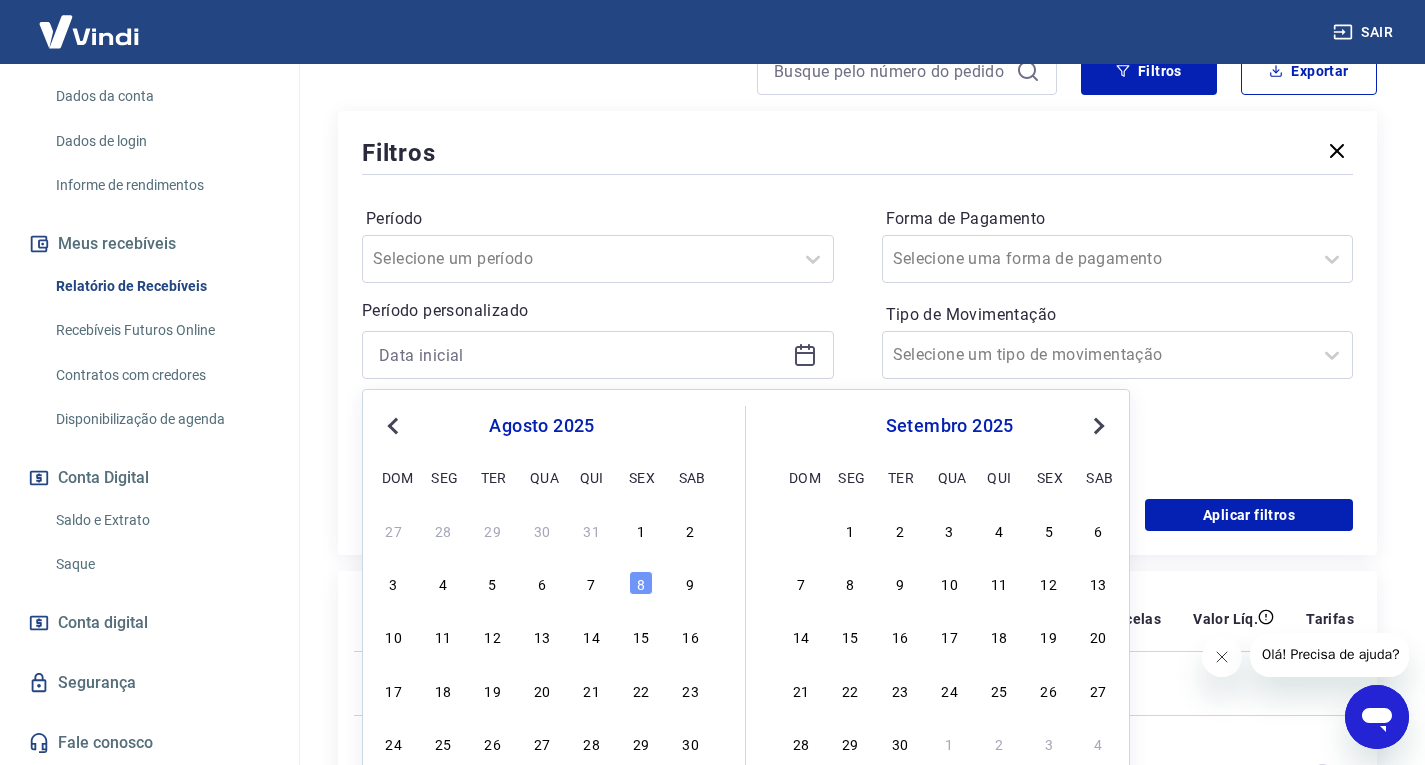 click on "Previous Month" at bounding box center (395, 425) 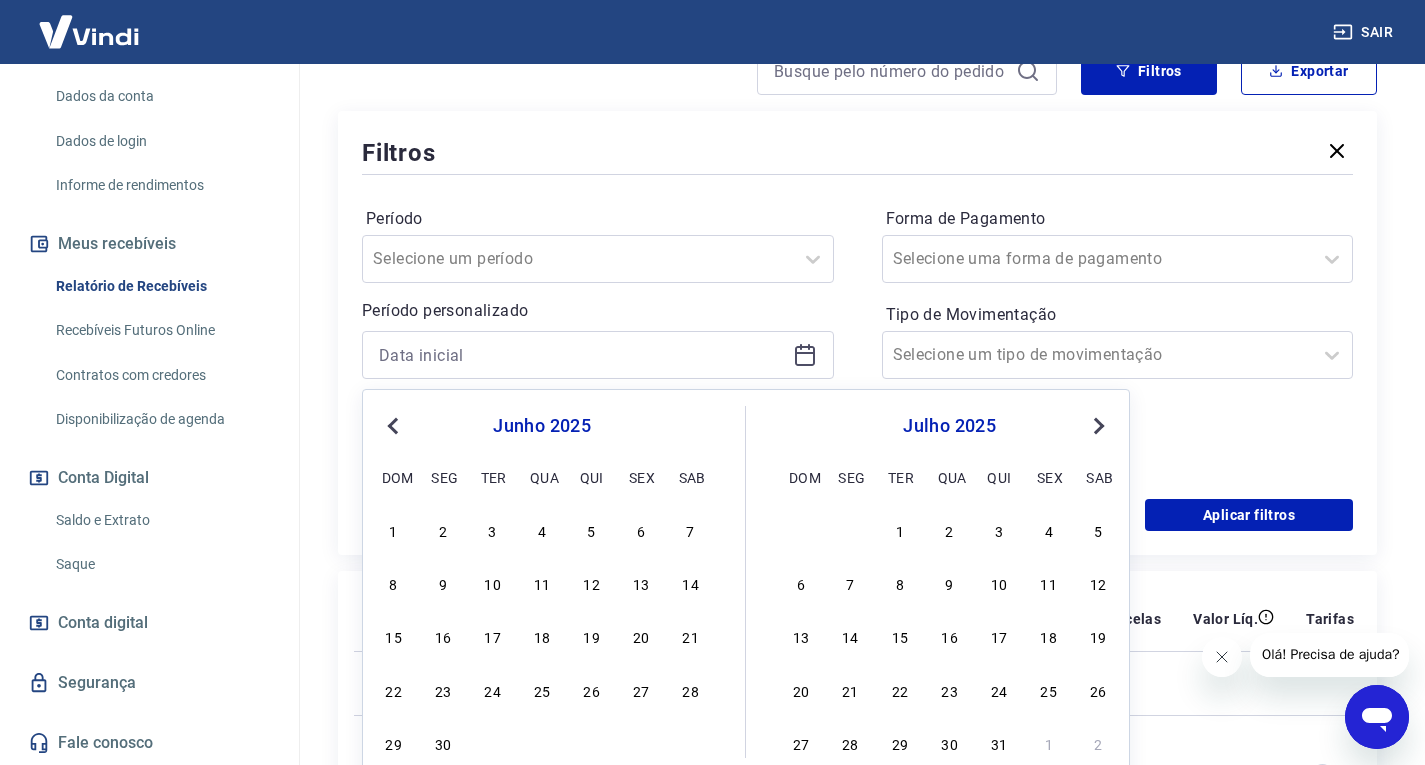 click on "Previous Month" at bounding box center [395, 425] 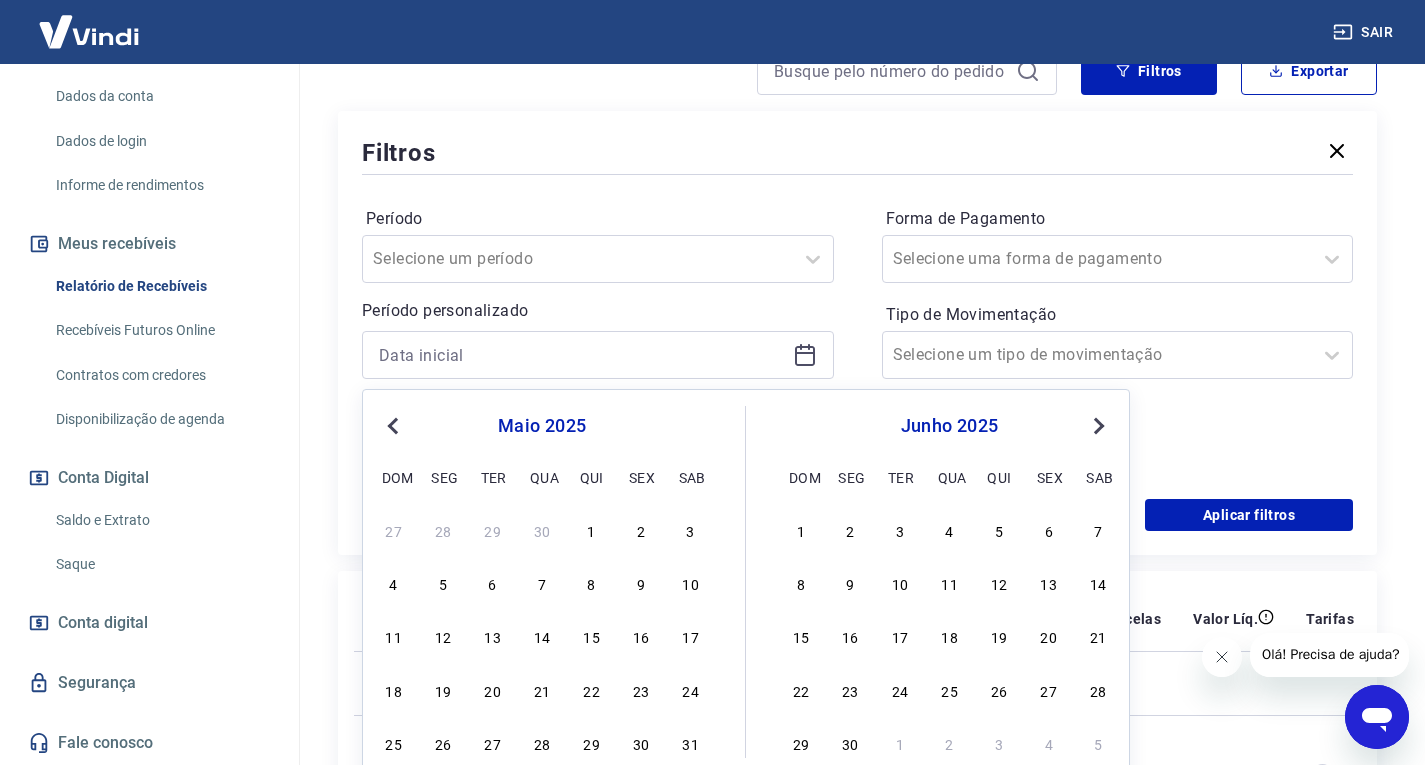 click on "Previous Month" at bounding box center [395, 425] 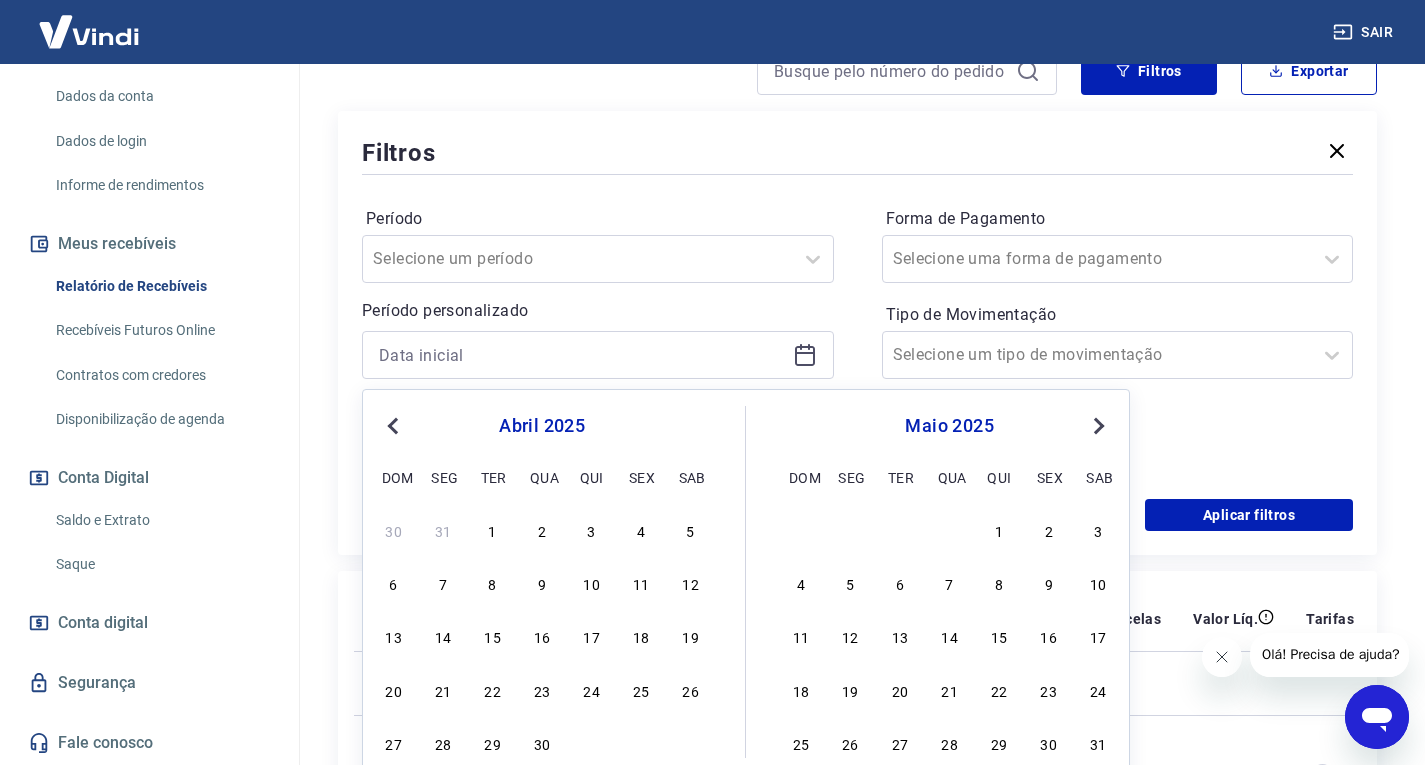click on "Previous Month" at bounding box center [395, 425] 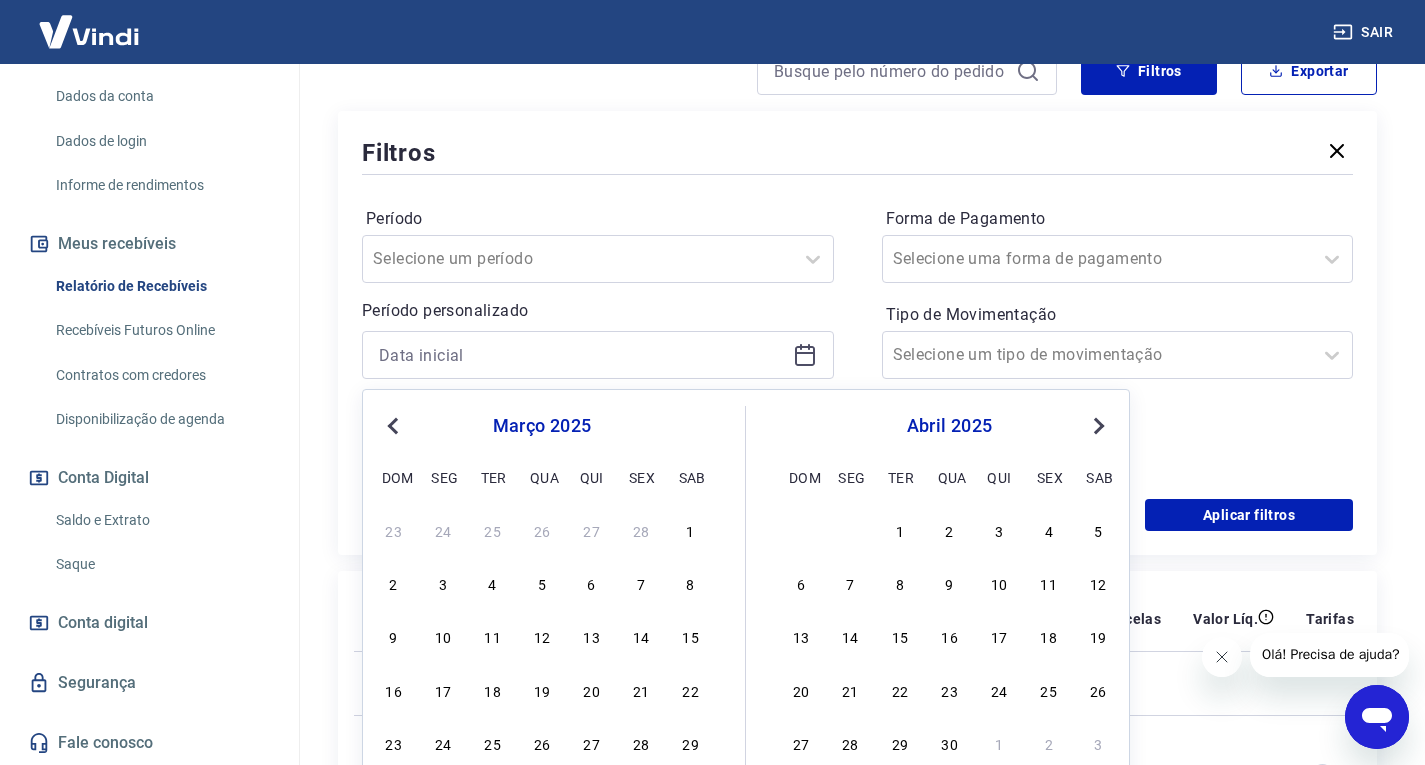 click on "Previous Month" at bounding box center (395, 425) 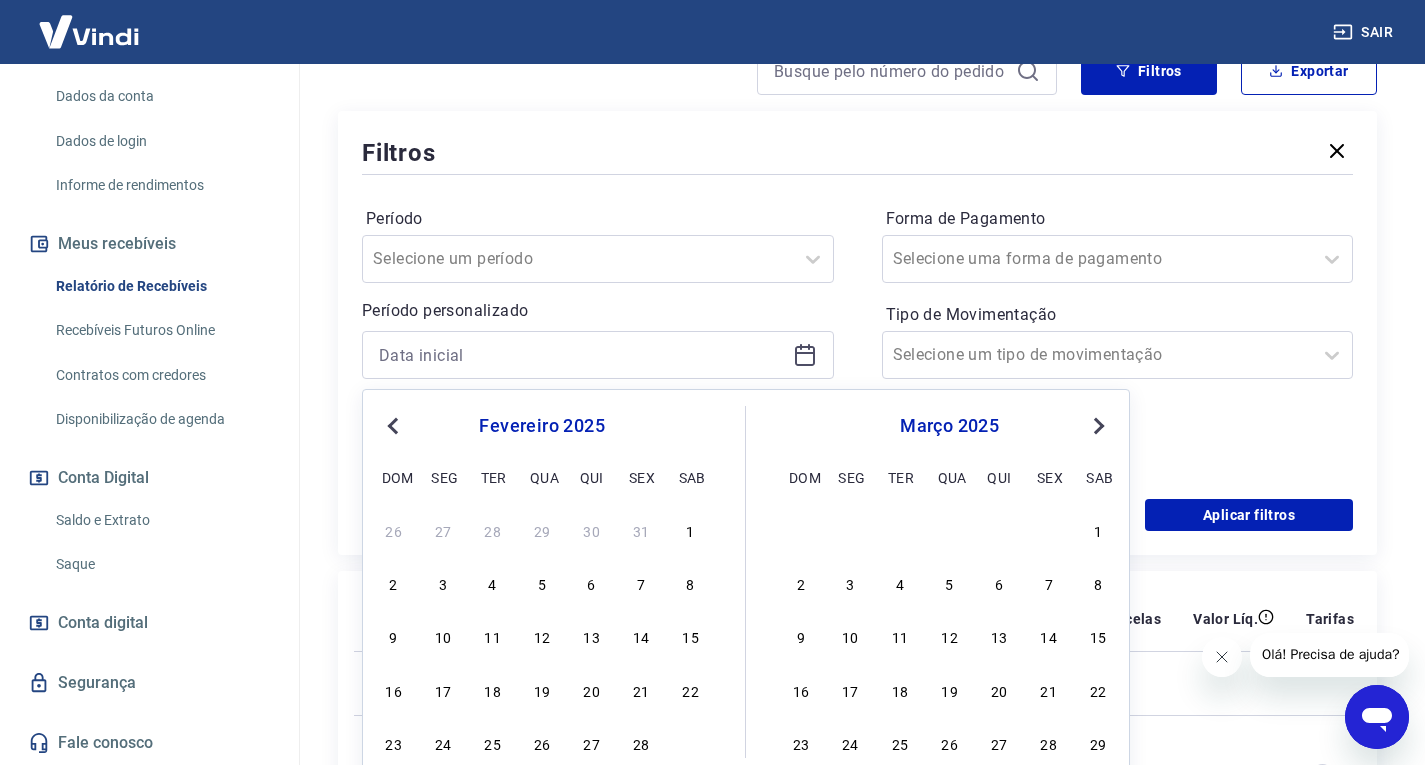 click on "Previous Month" at bounding box center [395, 425] 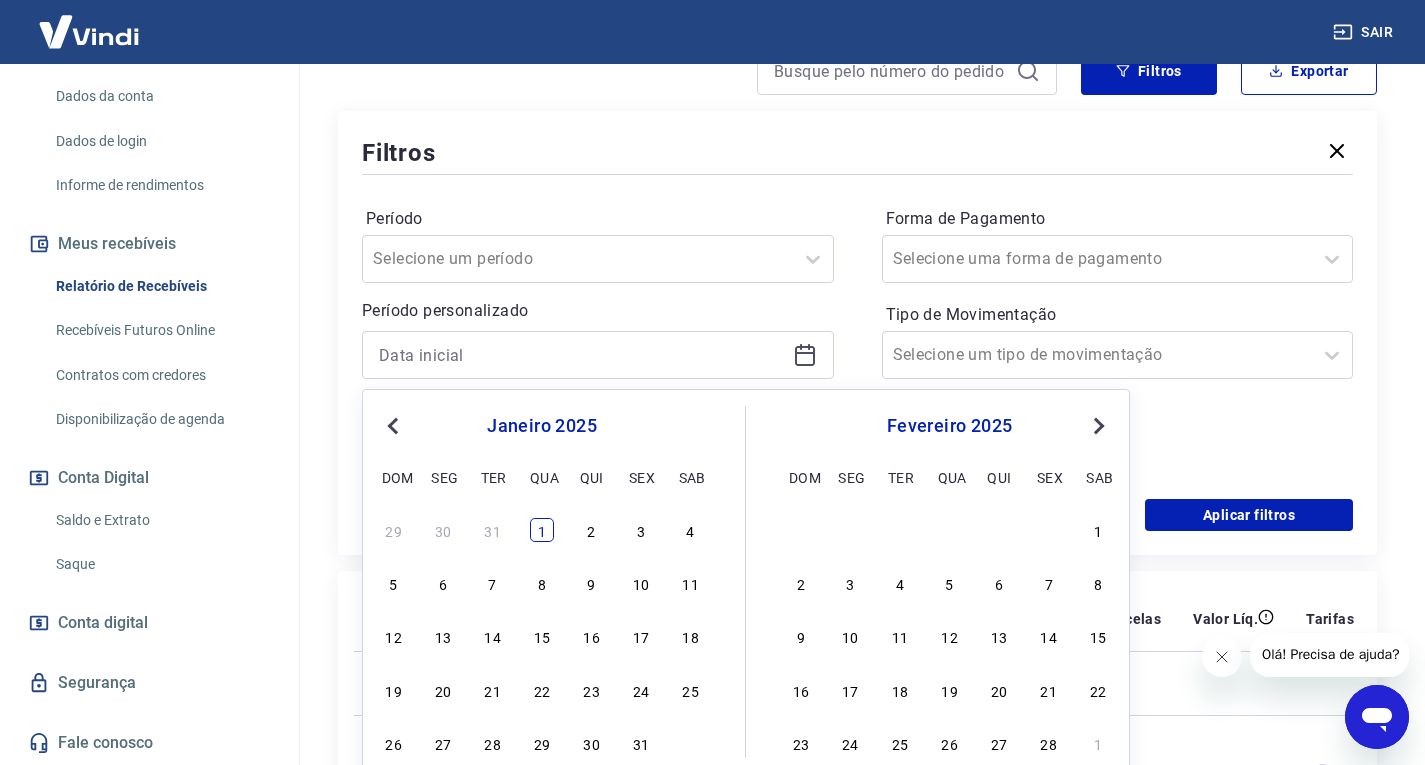 click on "1" at bounding box center (542, 530) 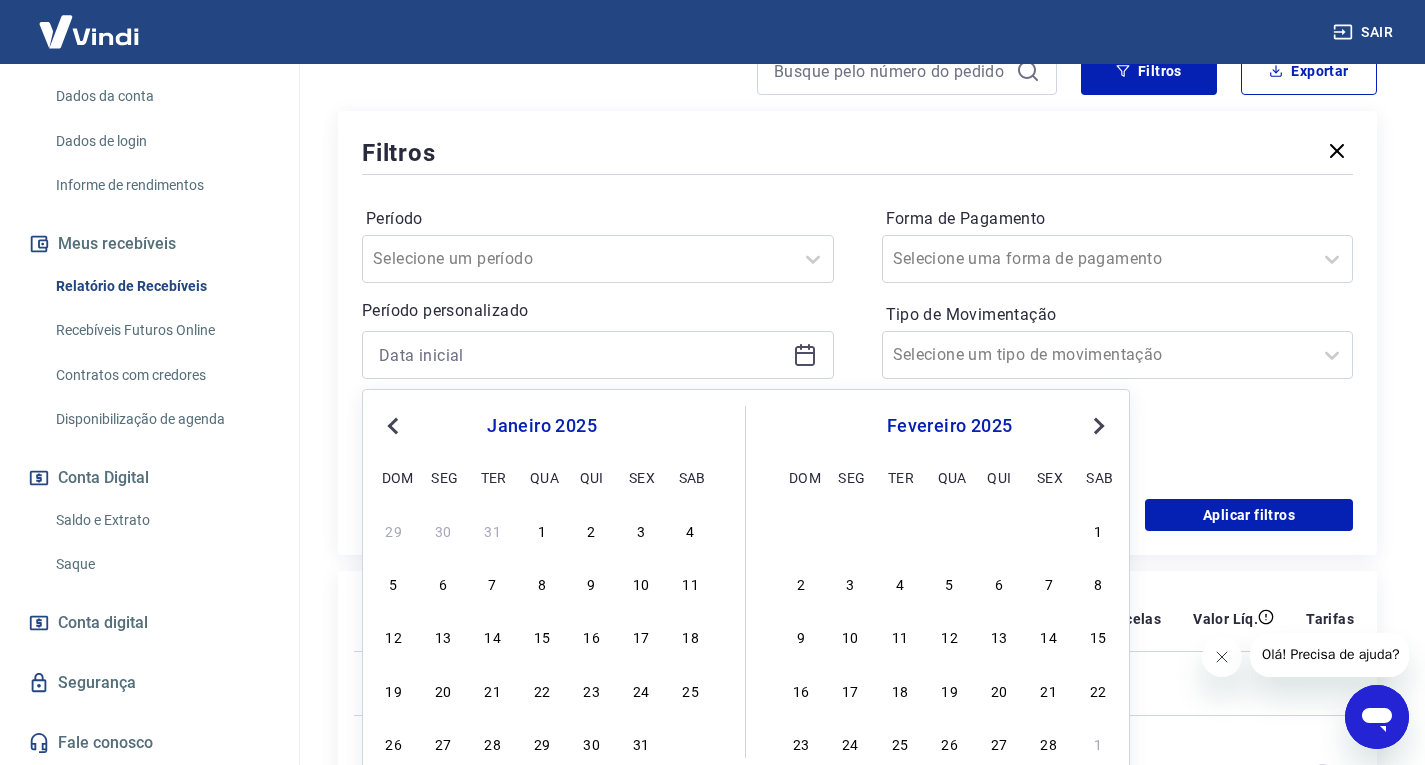 type on "01/01/2025" 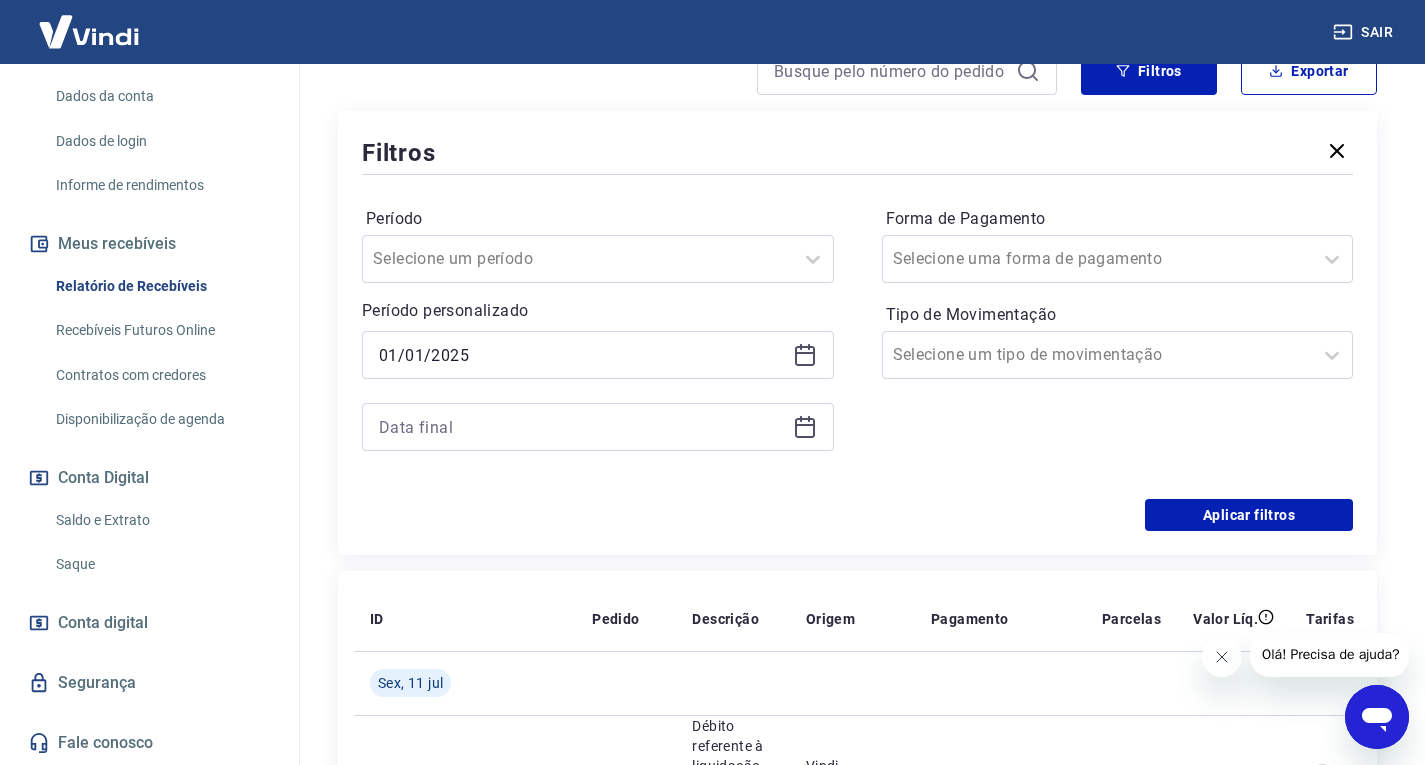 click at bounding box center [598, 427] 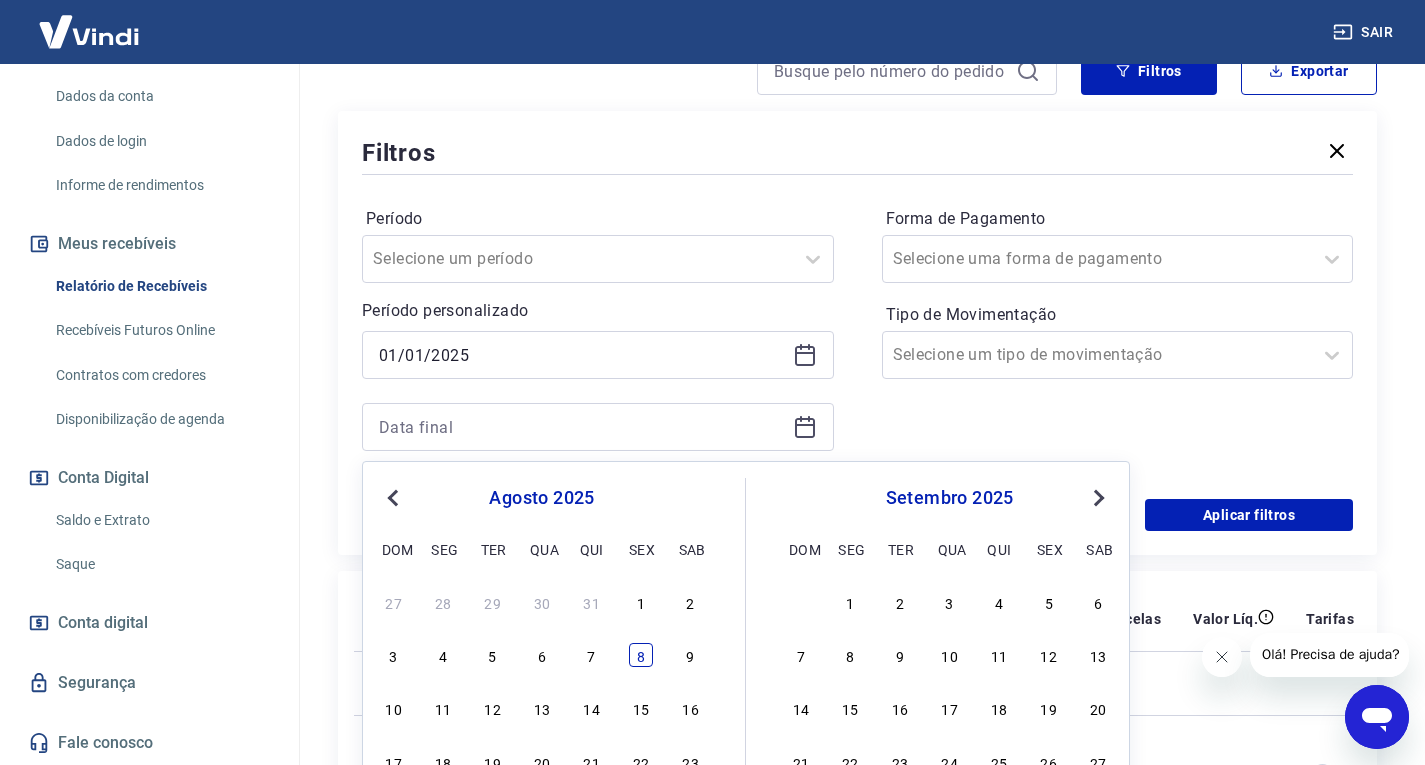 click on "8" at bounding box center (641, 655) 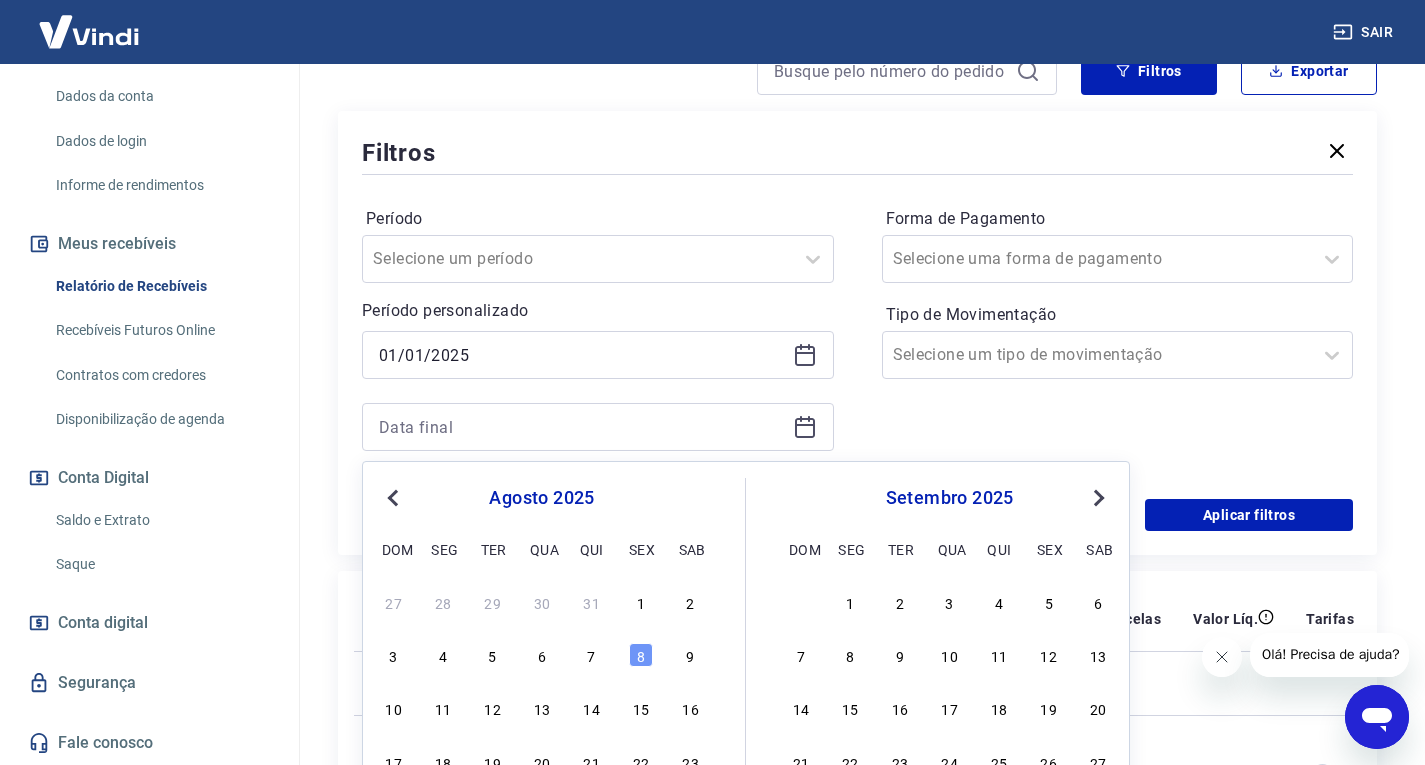 type on "08/08/2025" 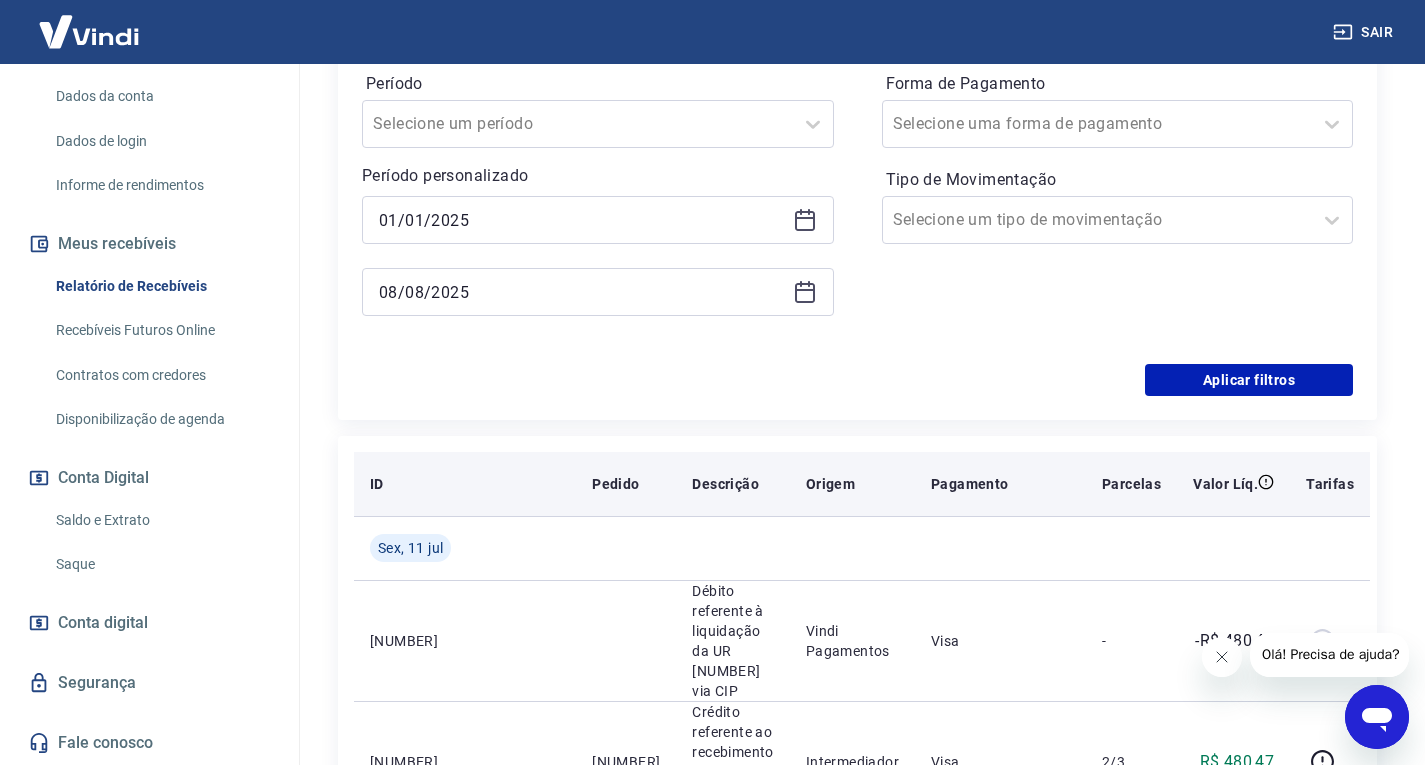 scroll, scrollTop: 400, scrollLeft: 0, axis: vertical 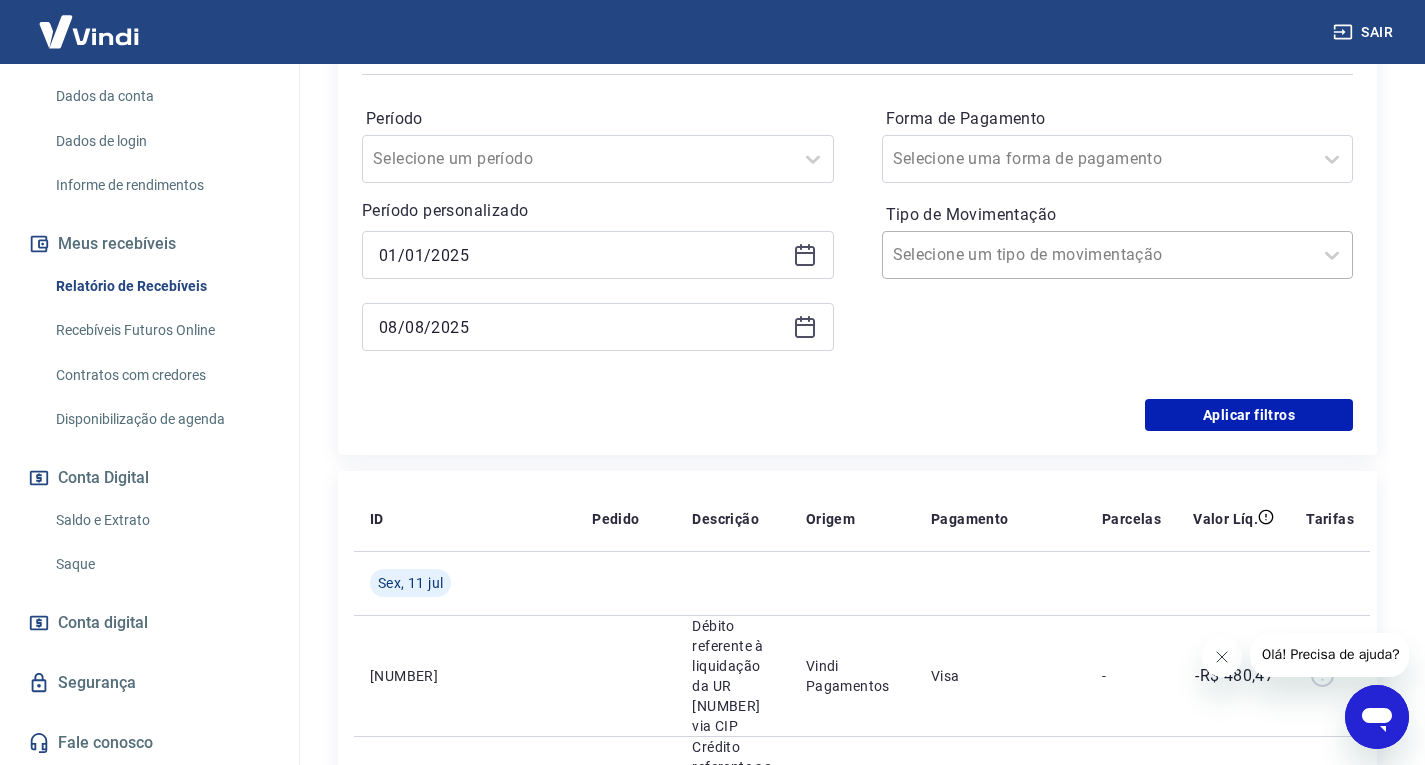 click on "Tipo de Movimentação" at bounding box center (994, 255) 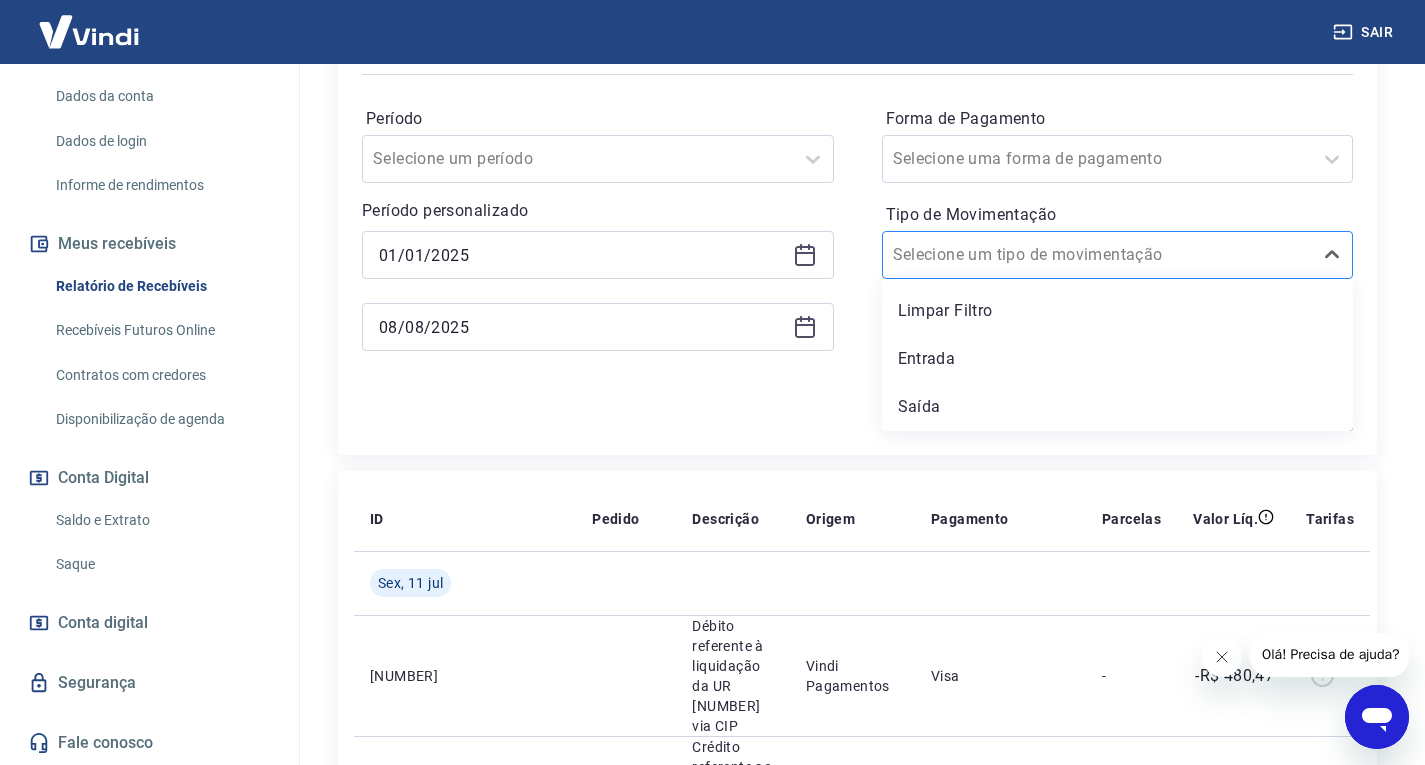 click on "Tipo de Movimentação" at bounding box center [994, 255] 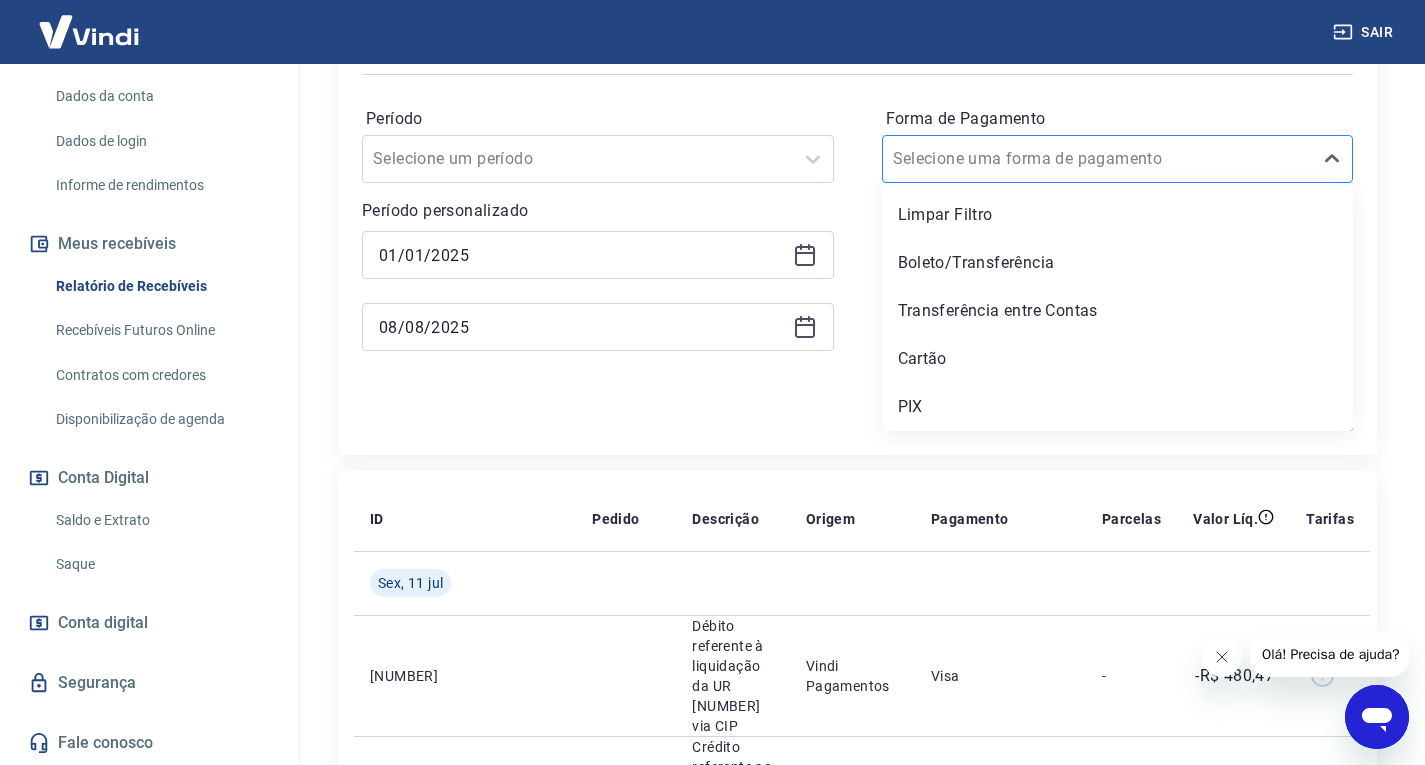 click on "Forma de Pagamento" at bounding box center (994, 159) 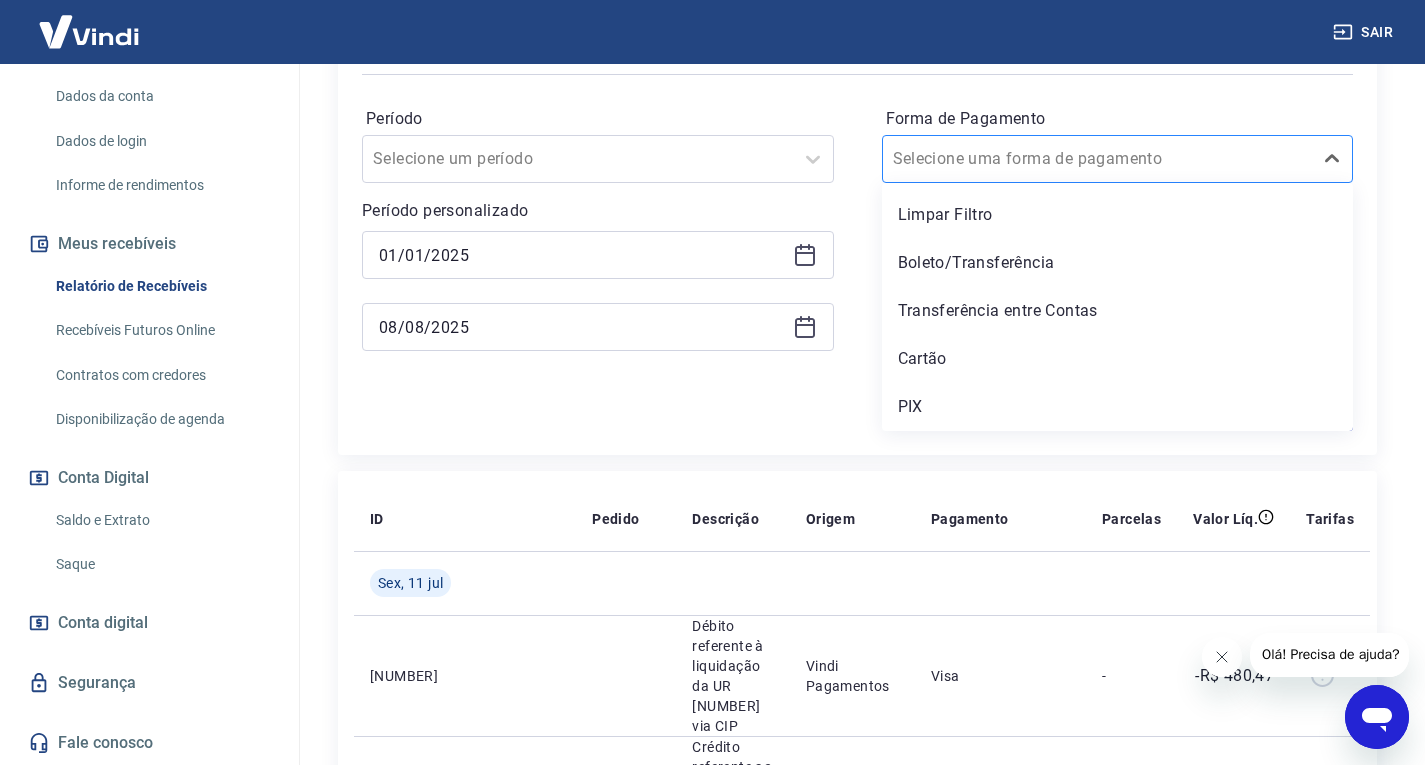 click at bounding box center (1098, 159) 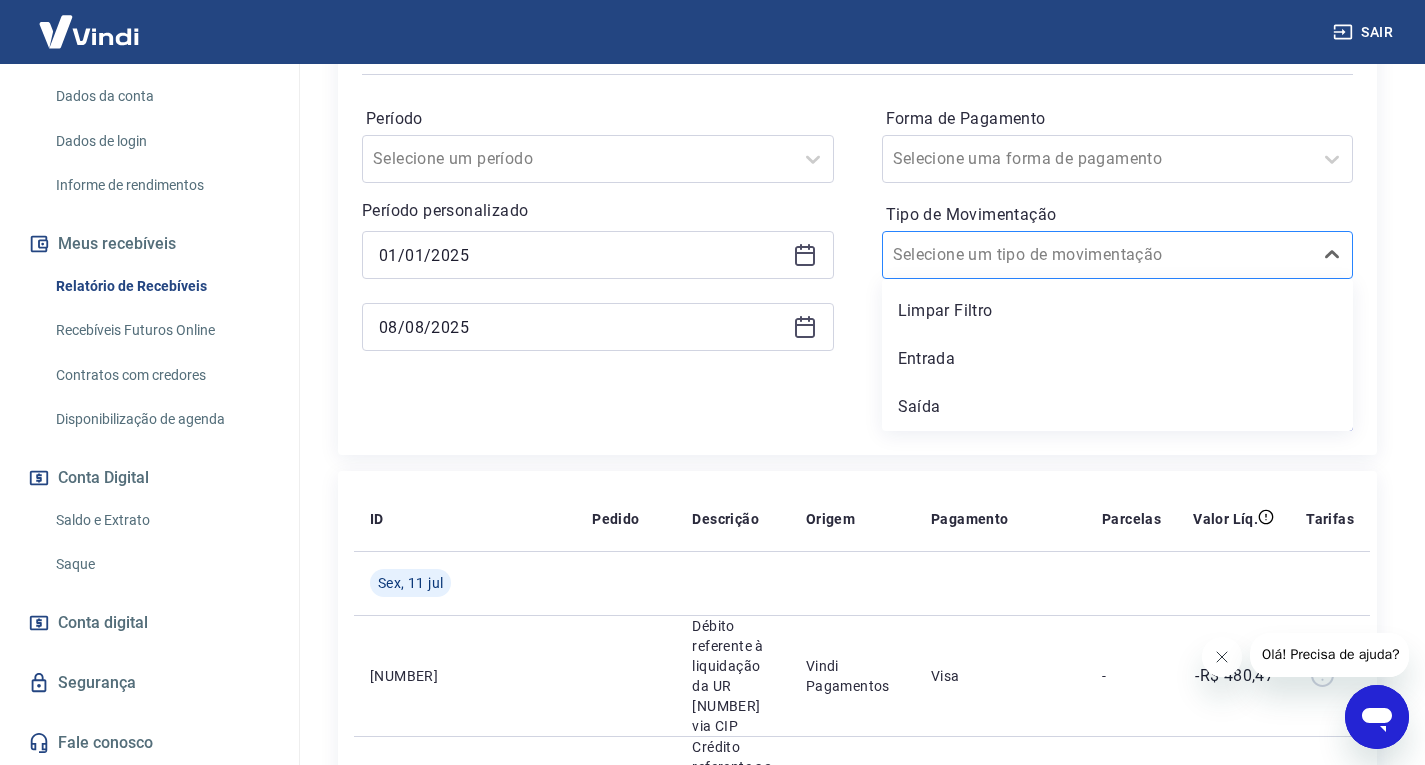 click on "Tipo de Movimentação" at bounding box center (994, 255) 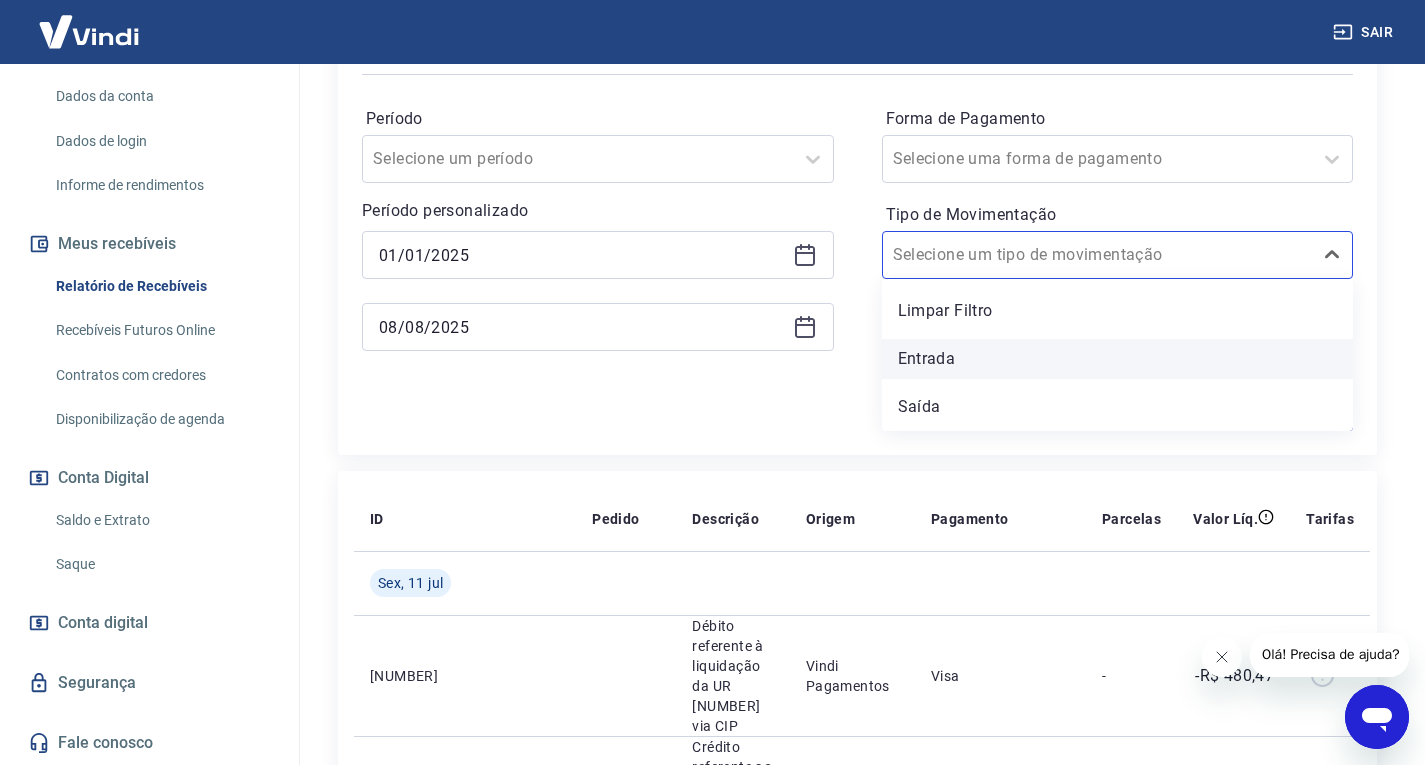 click on "Entrada" at bounding box center [1118, 359] 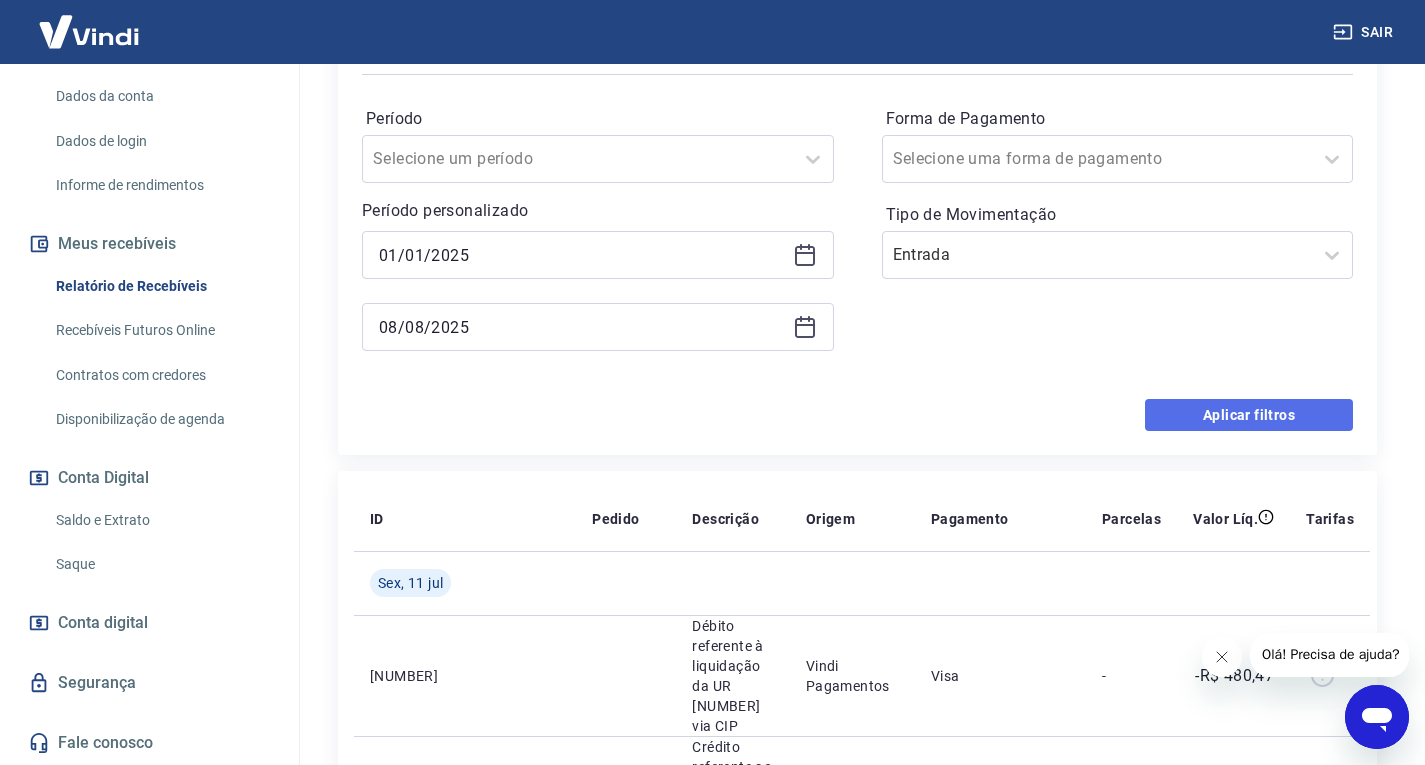 click on "Aplicar filtros" at bounding box center [1249, 415] 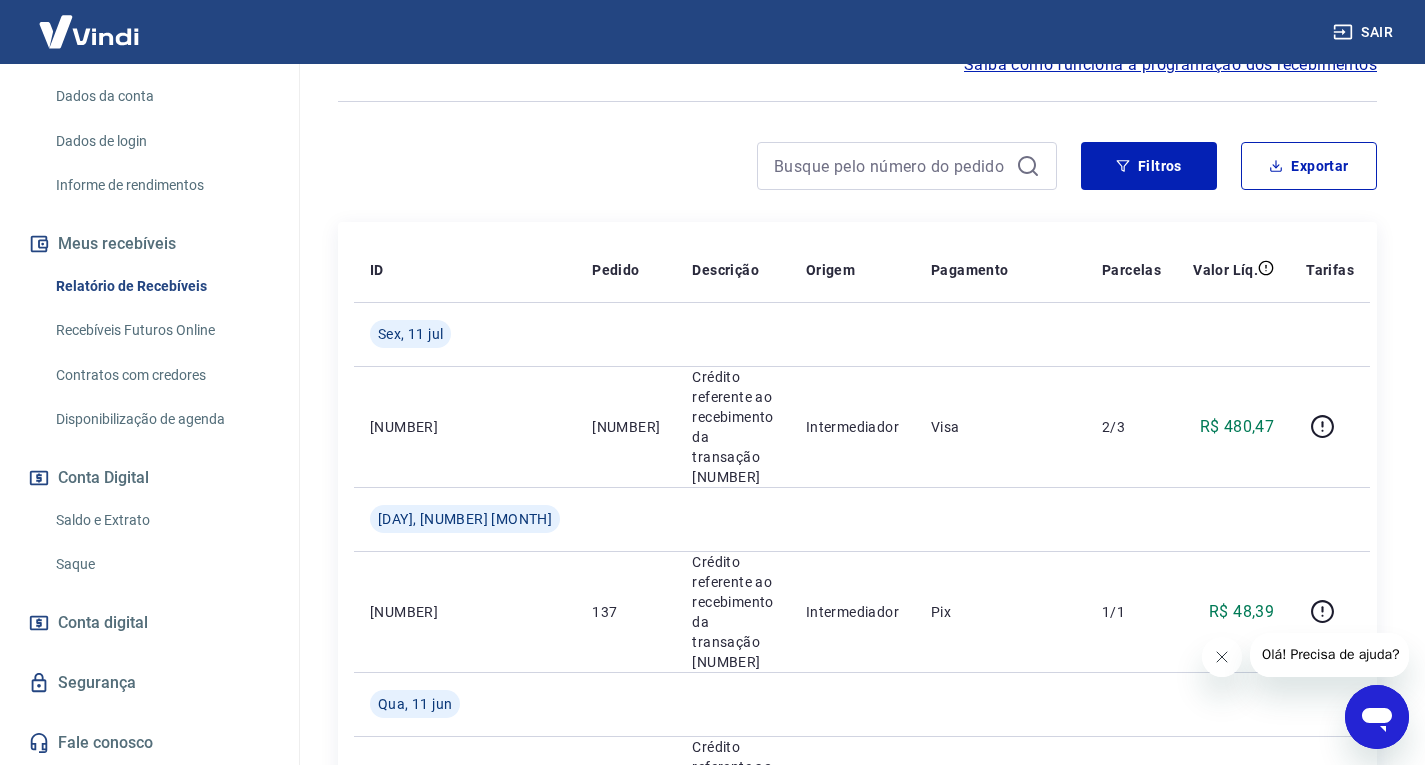 scroll, scrollTop: 200, scrollLeft: 0, axis: vertical 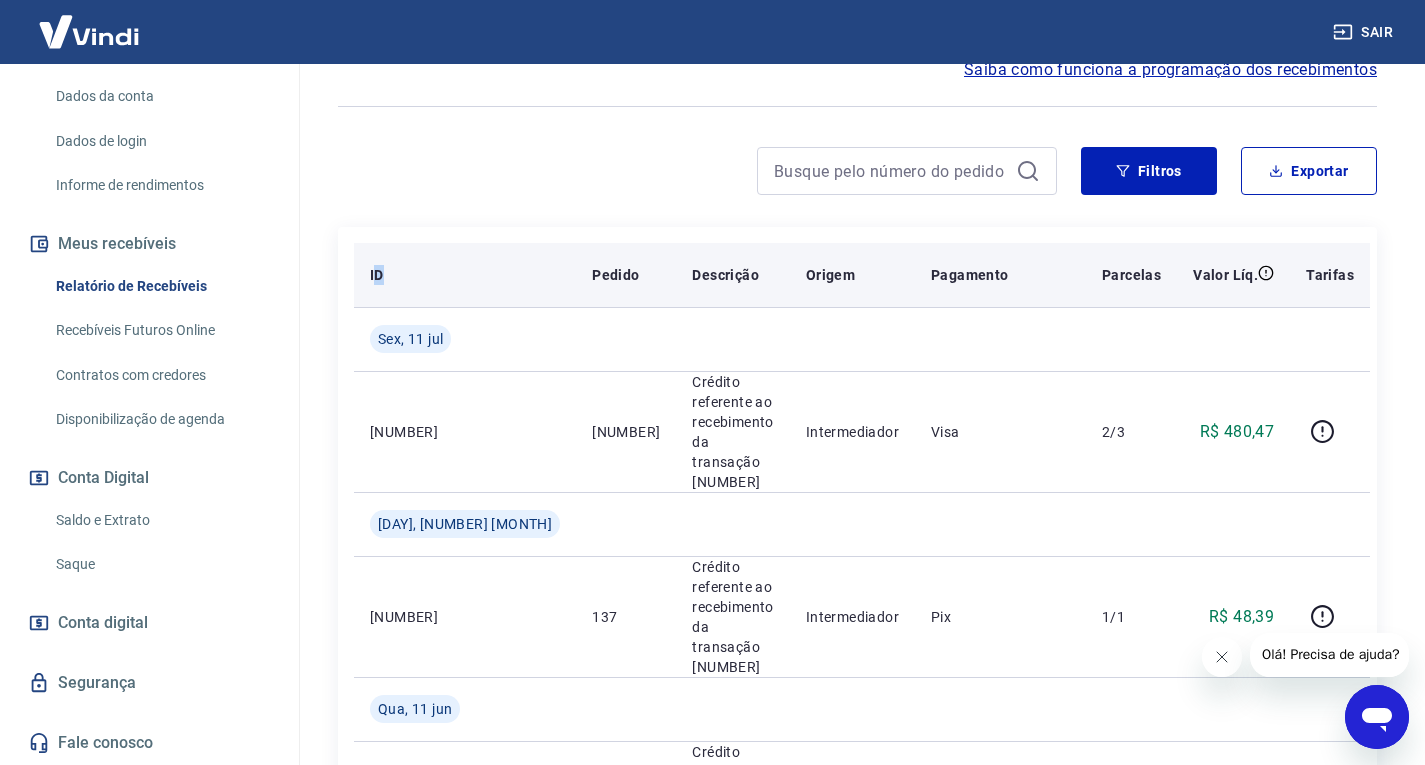 drag, startPoint x: 373, startPoint y: 277, endPoint x: 476, endPoint y: 280, distance: 103.04368 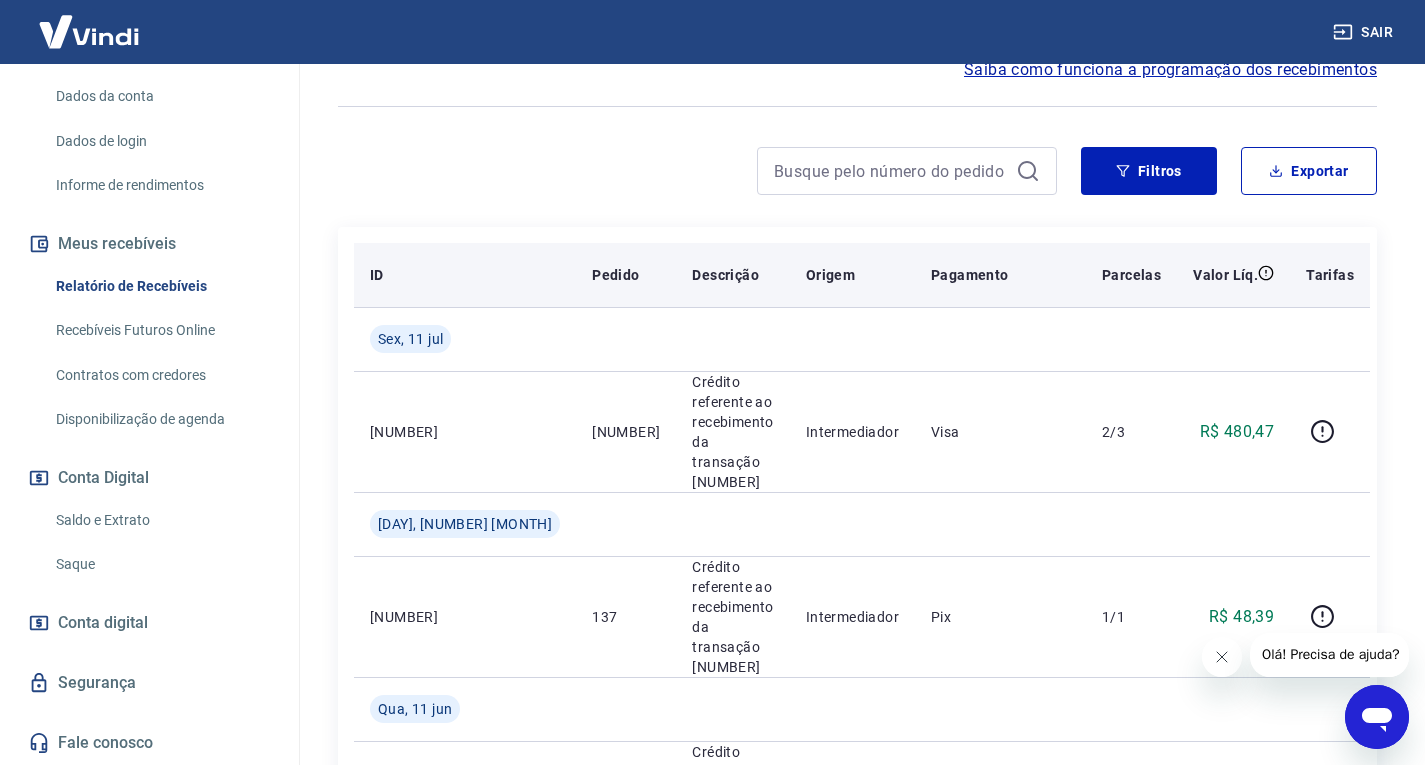 click on "Pedido" at bounding box center (615, 275) 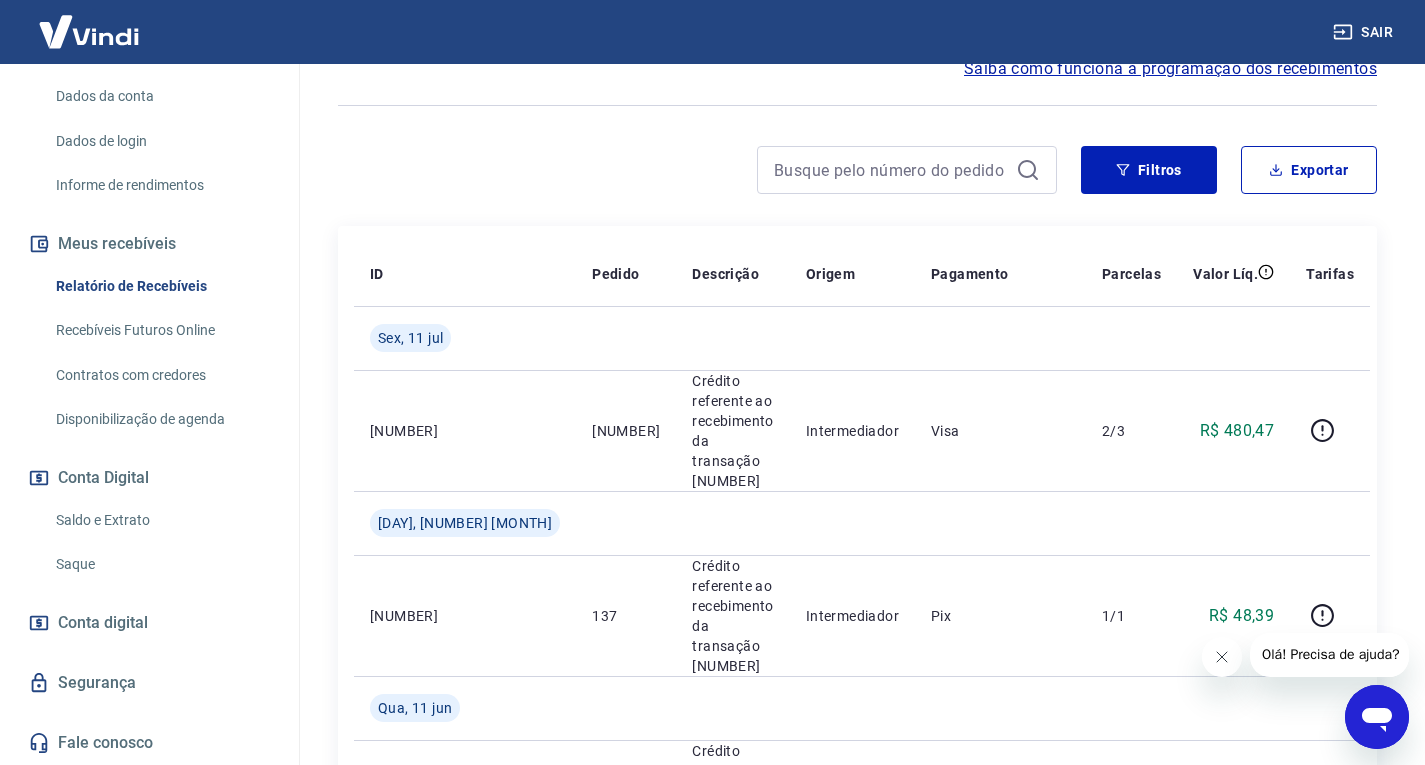 scroll, scrollTop: 0, scrollLeft: 0, axis: both 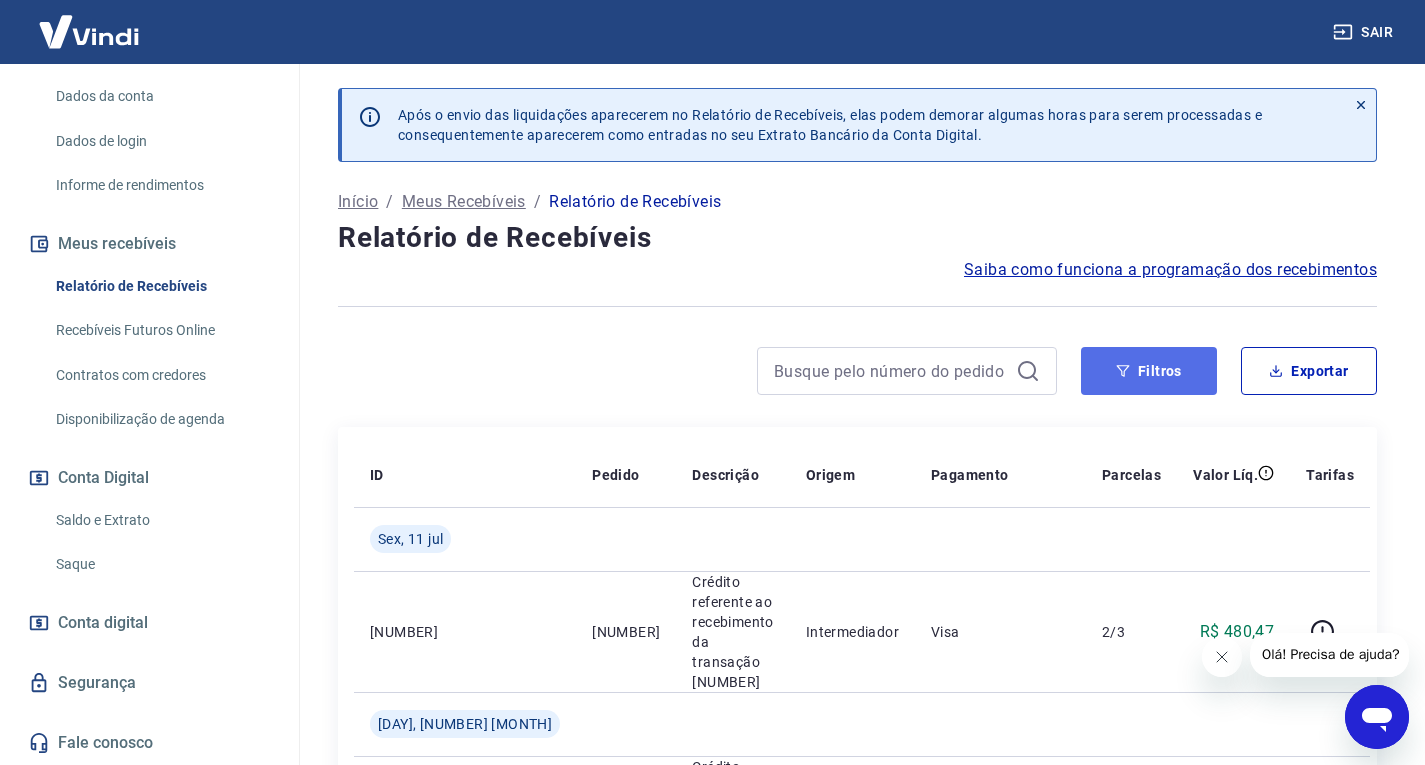 click on "Filtros" at bounding box center [1149, 371] 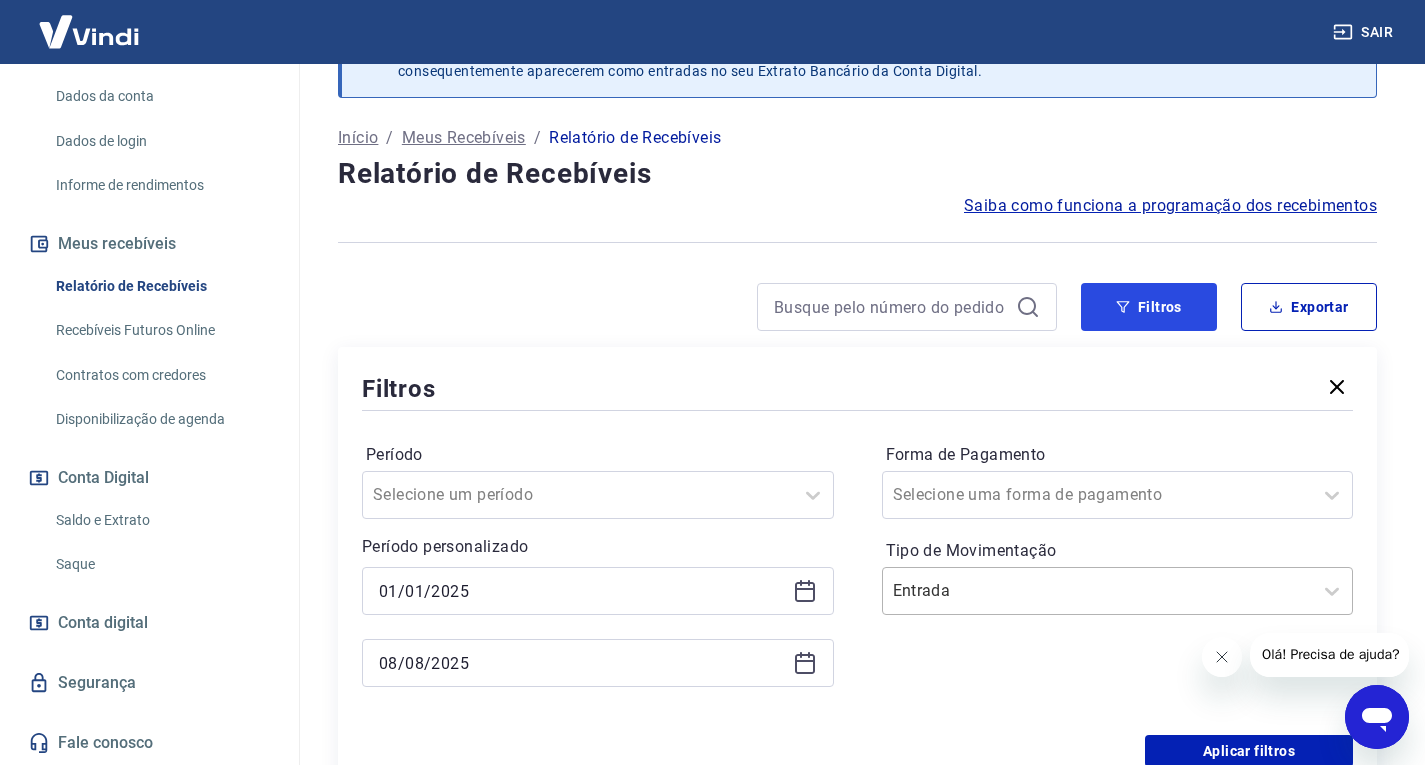 scroll, scrollTop: 100, scrollLeft: 0, axis: vertical 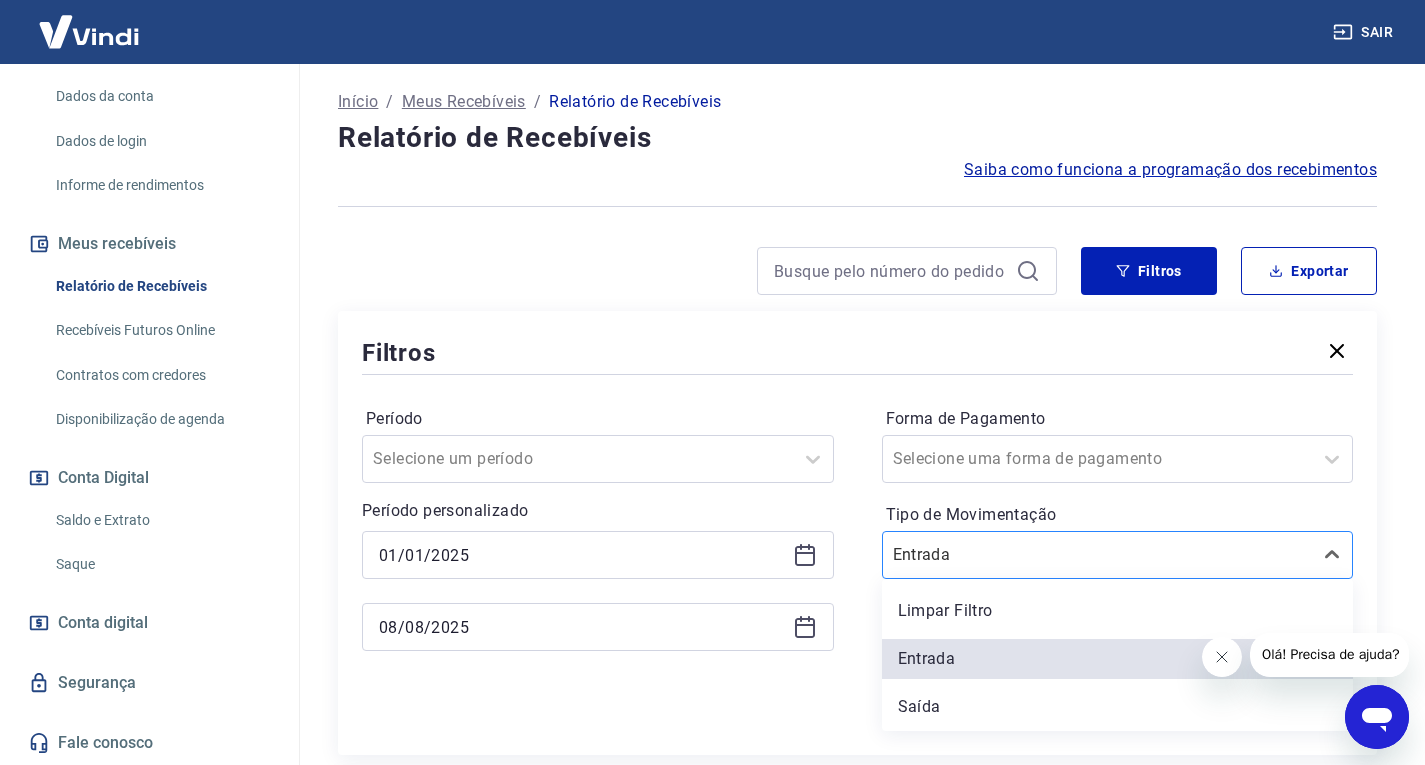 click on "Tipo de Movimentação" at bounding box center [994, 555] 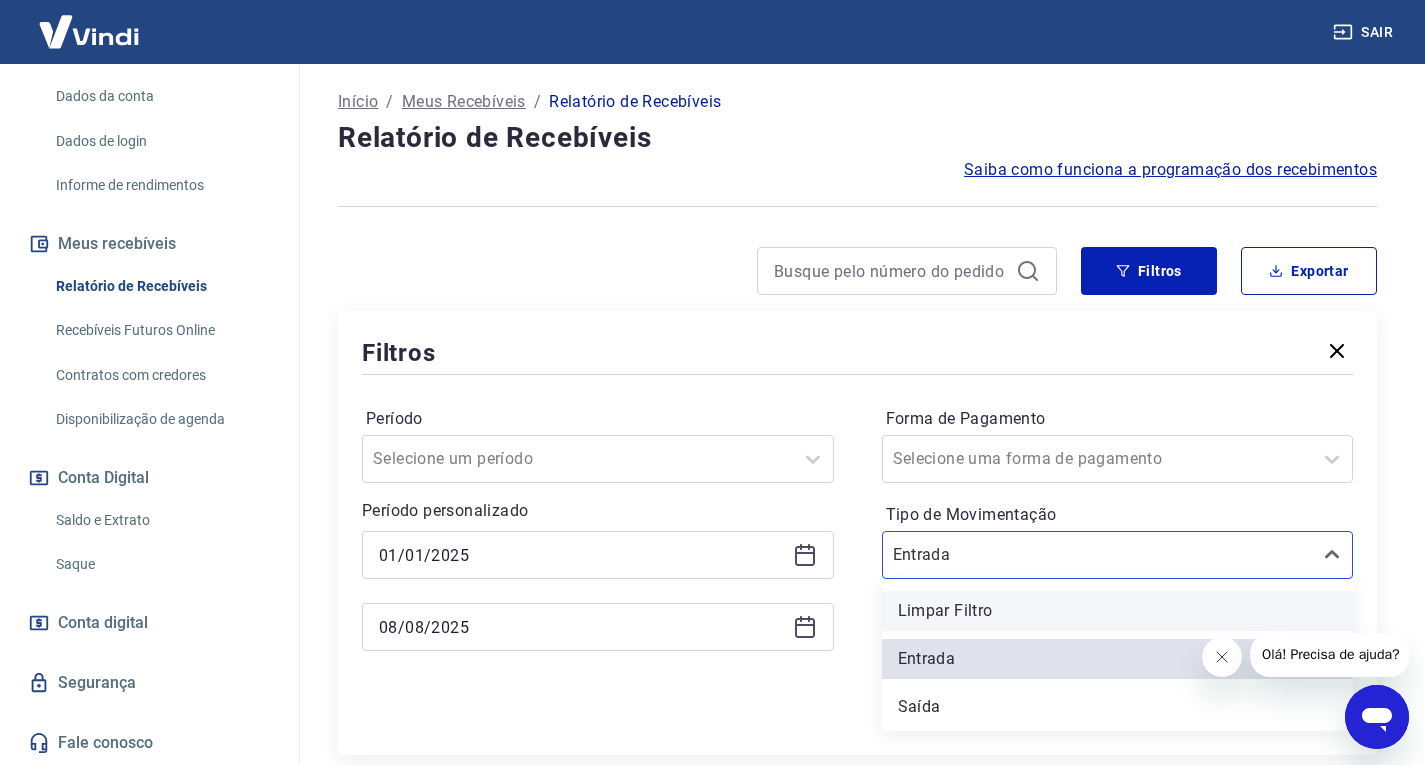 click on "Limpar Filtro" at bounding box center [1118, 611] 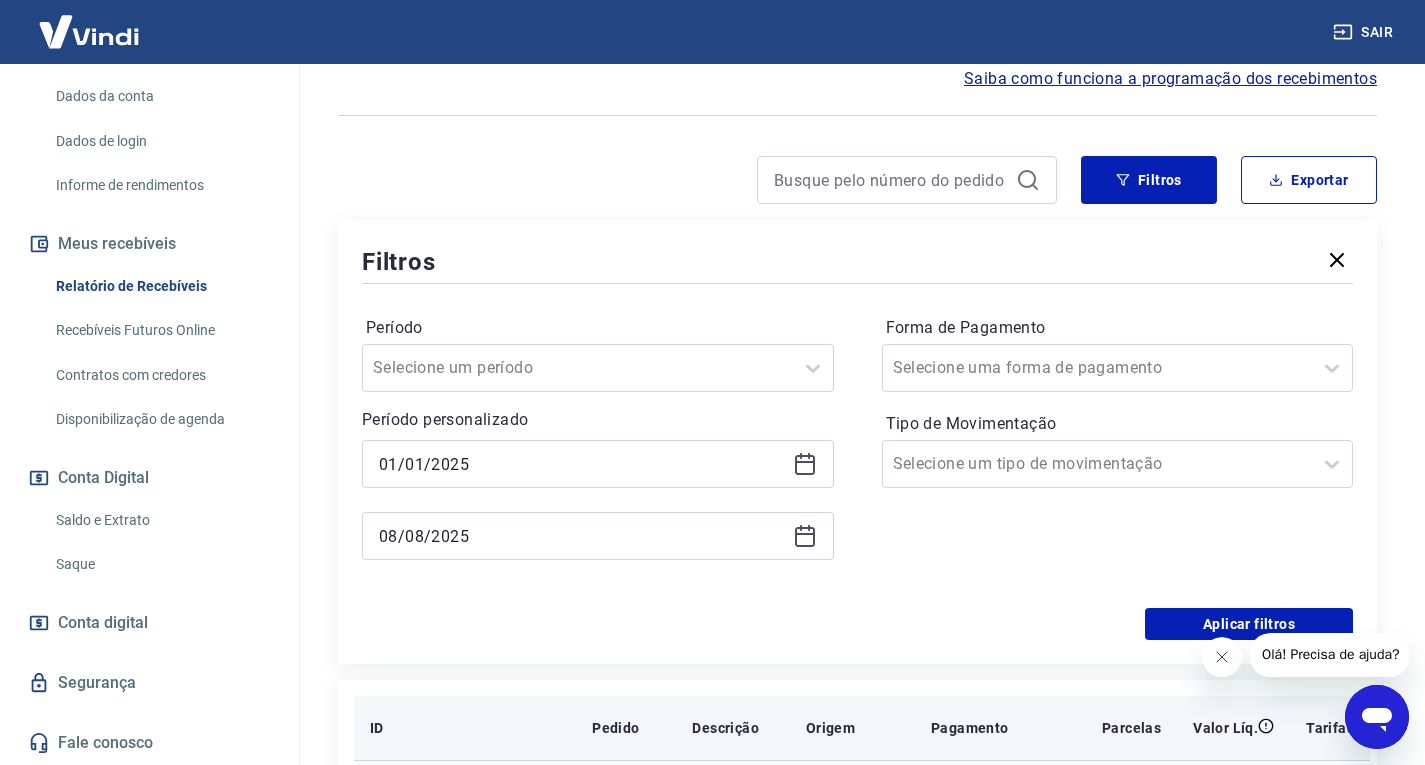 scroll, scrollTop: 300, scrollLeft: 0, axis: vertical 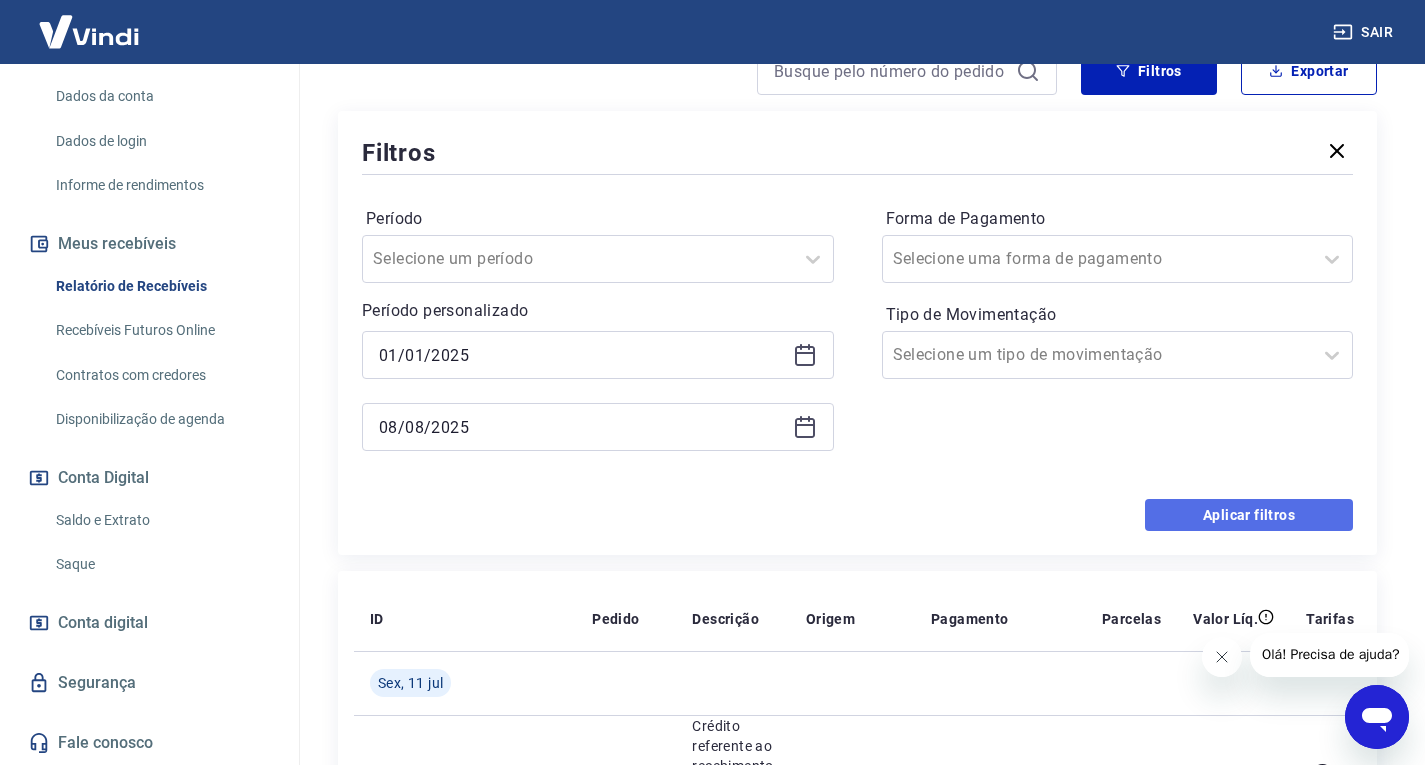 click on "Aplicar filtros" at bounding box center (1249, 515) 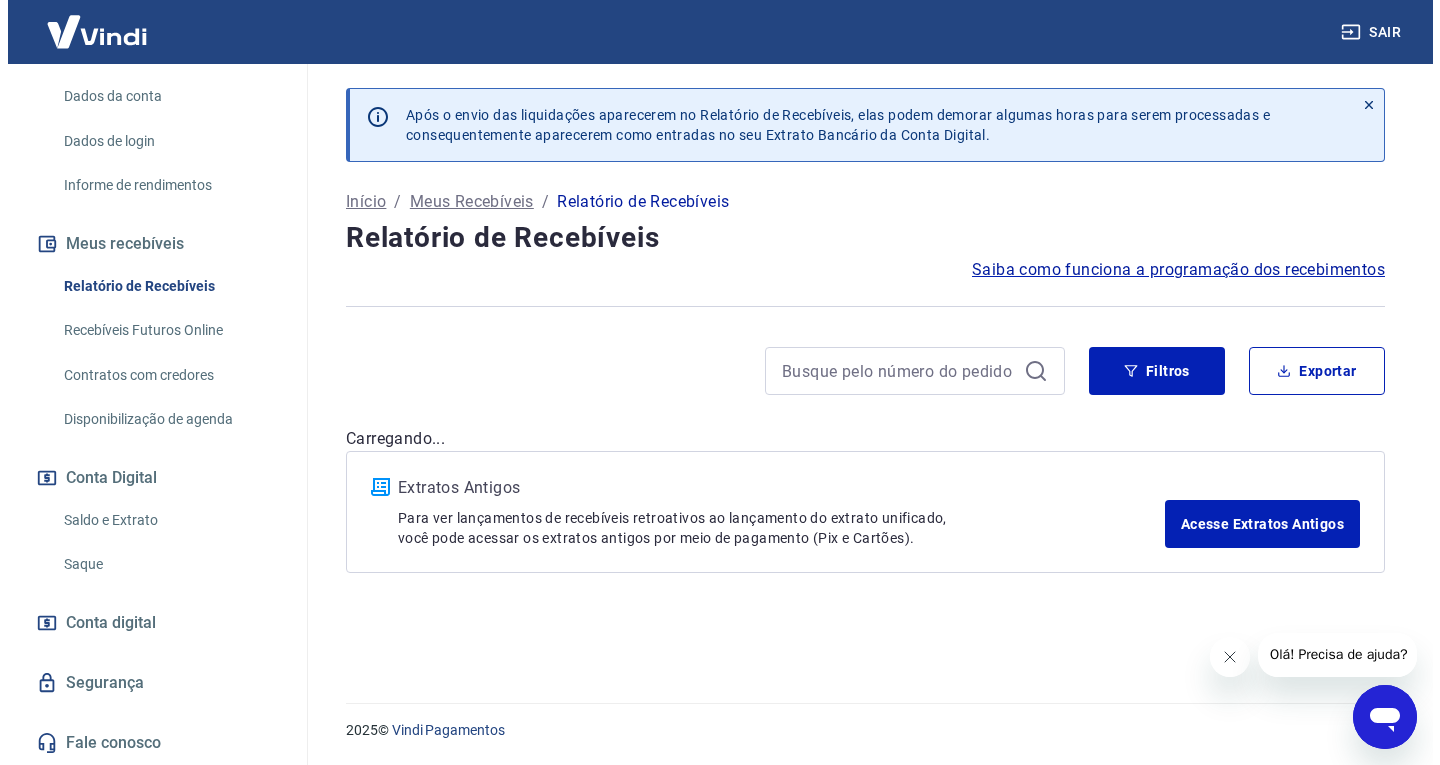 scroll, scrollTop: 0, scrollLeft: 0, axis: both 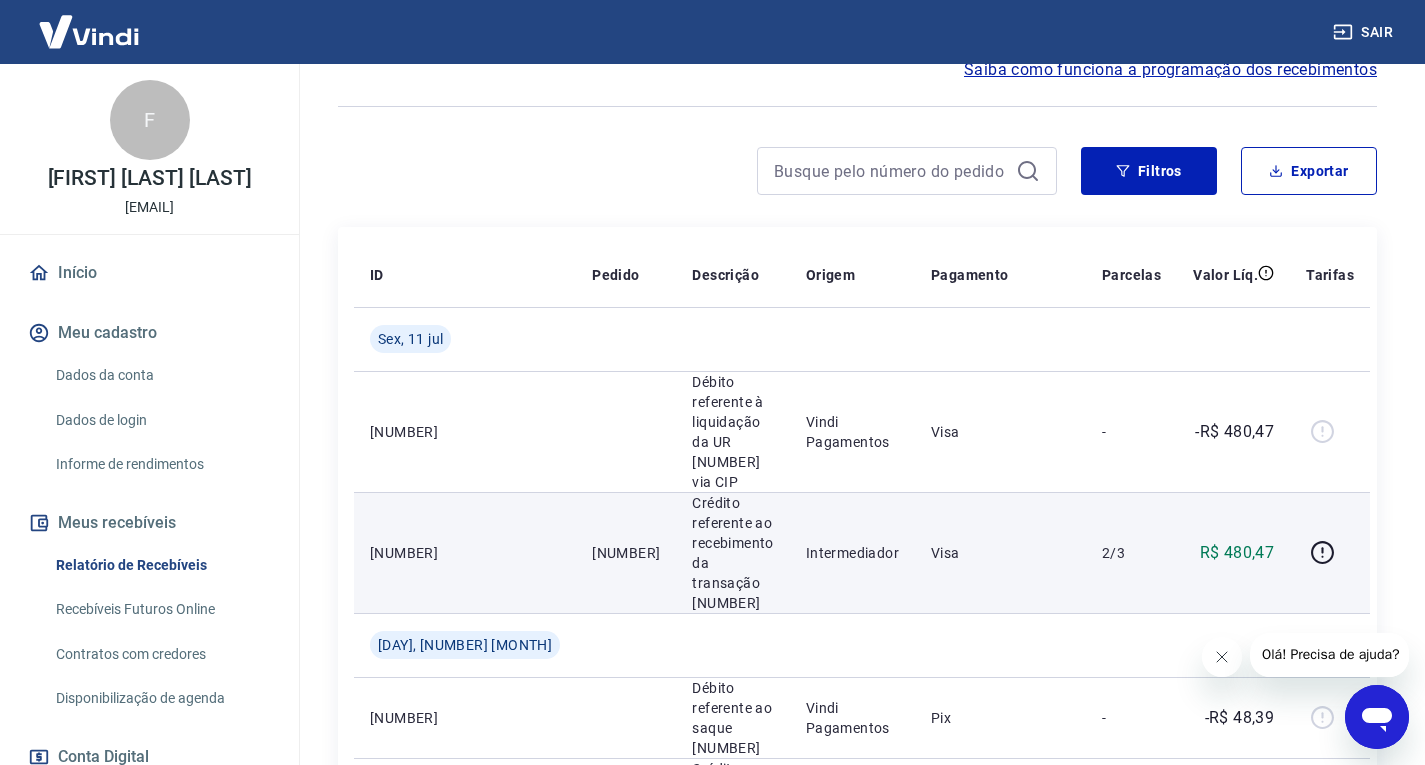 click on "Crédito referente ao recebimento da transação [NUMBER]" at bounding box center (732, 553) 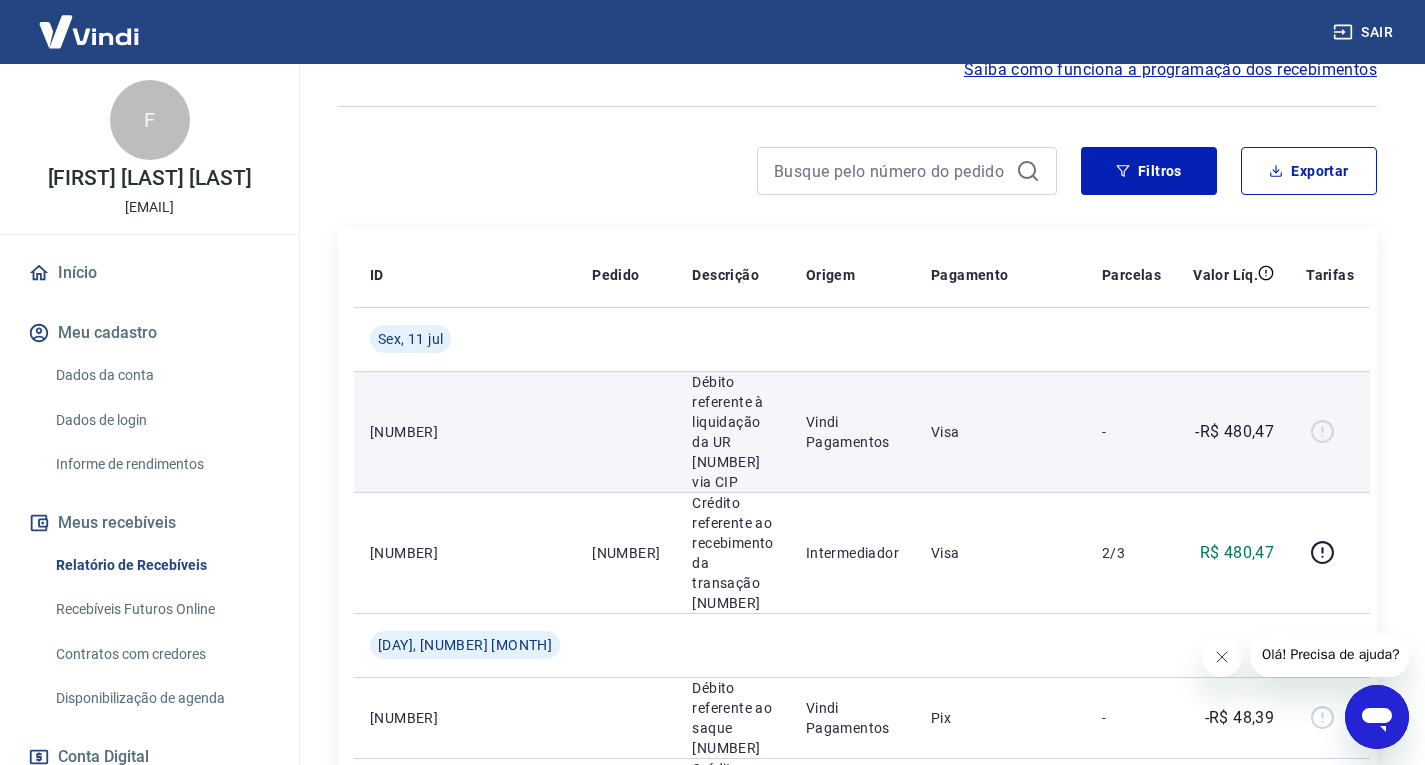 click on "Débito referente à liquidação da UR [NUMBER] via CIP" at bounding box center (732, 432) 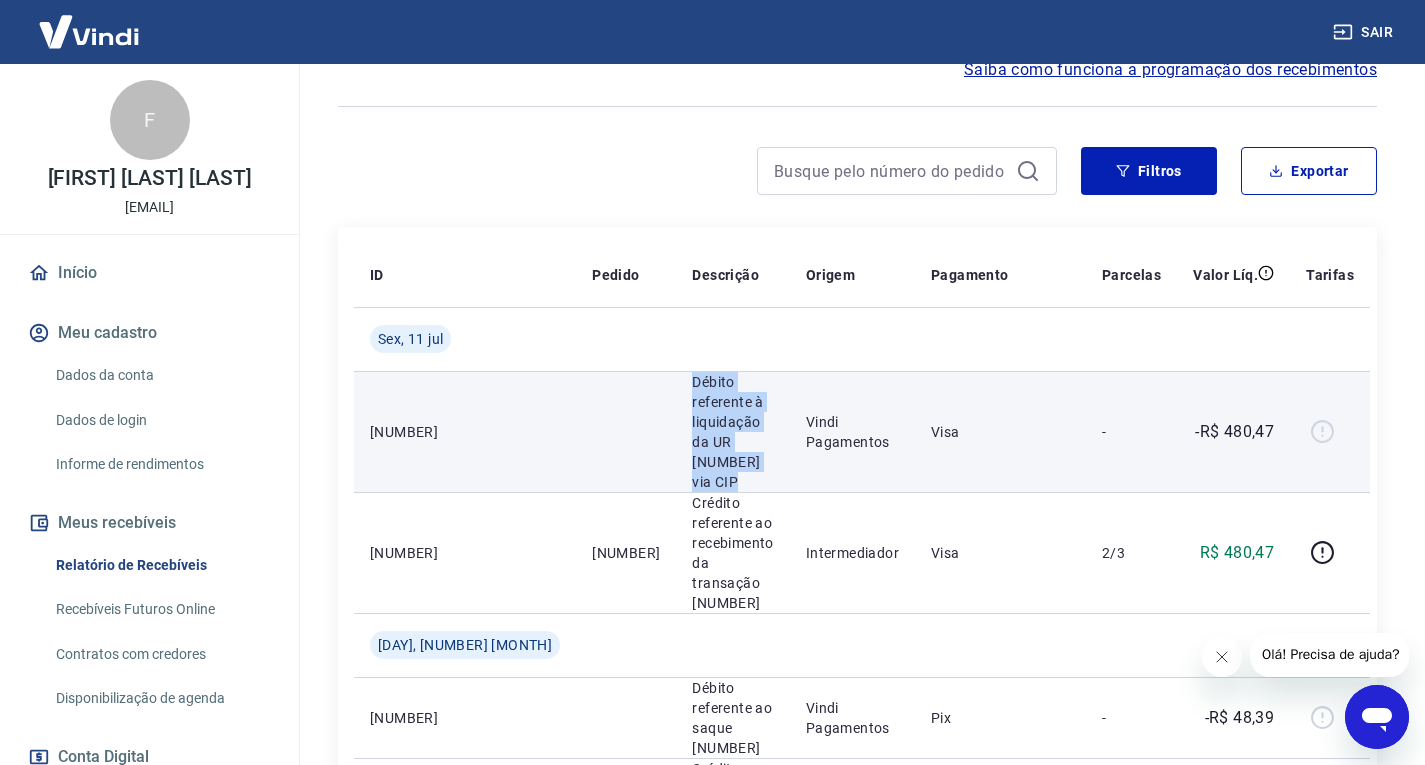 drag, startPoint x: 746, startPoint y: 424, endPoint x: 637, endPoint y: 388, distance: 114.791115 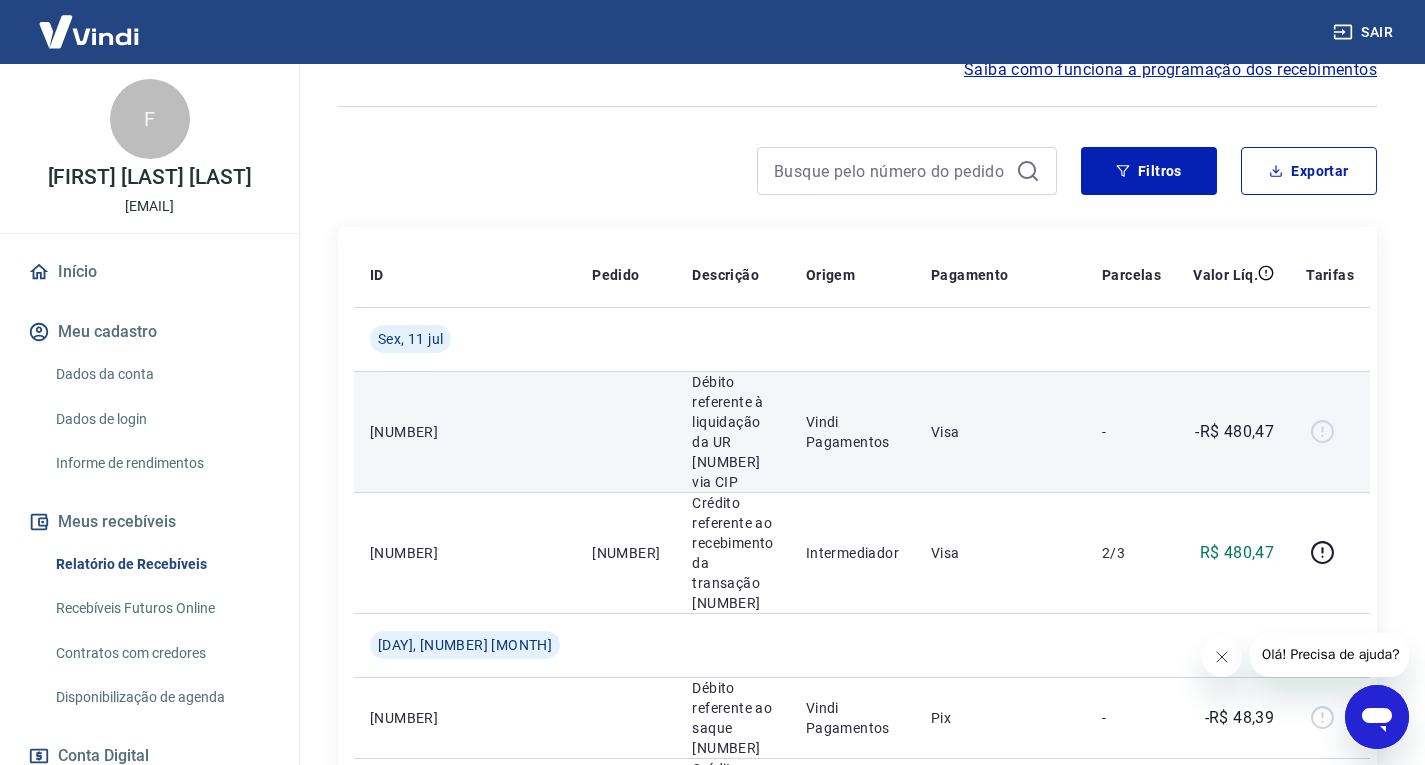 scroll, scrollTop: 0, scrollLeft: 0, axis: both 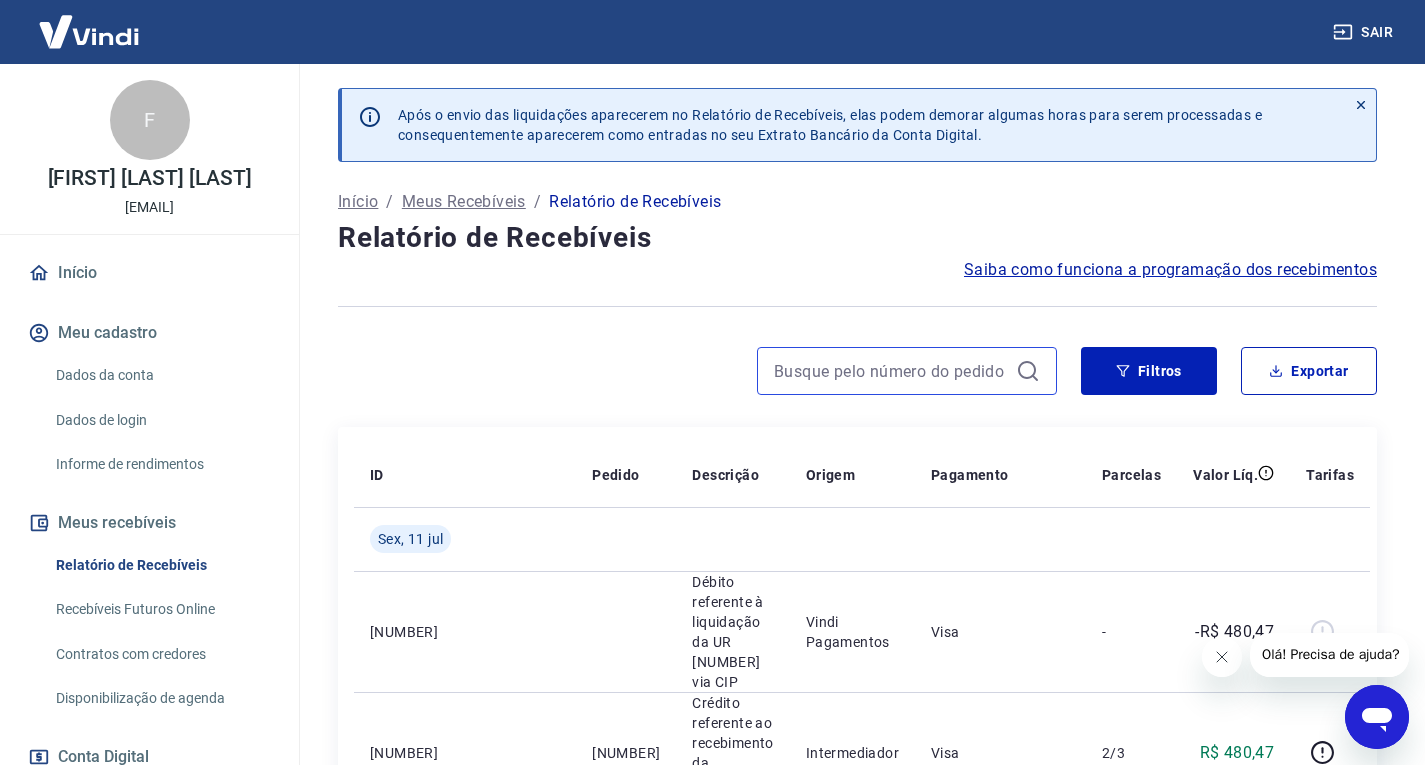 click at bounding box center [891, 371] 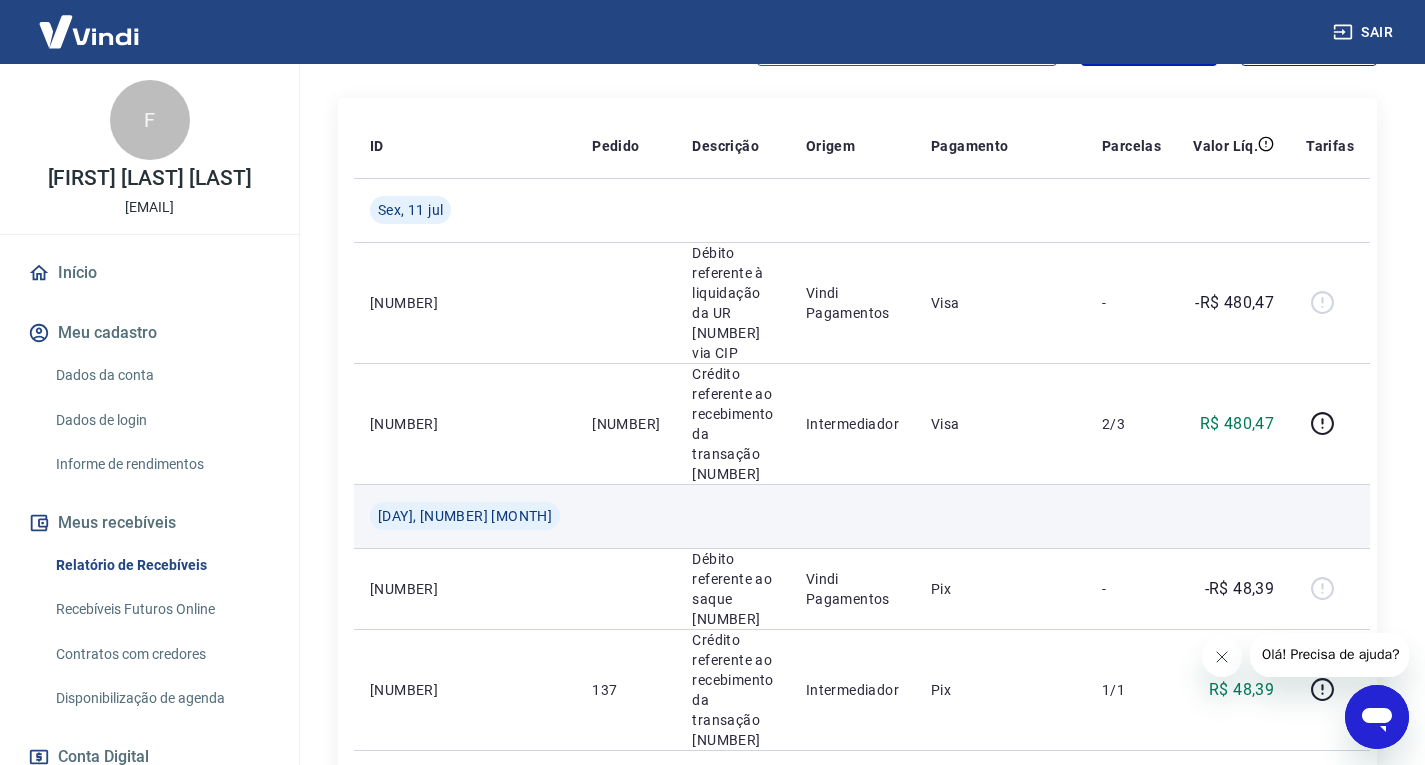 scroll, scrollTop: 400, scrollLeft: 0, axis: vertical 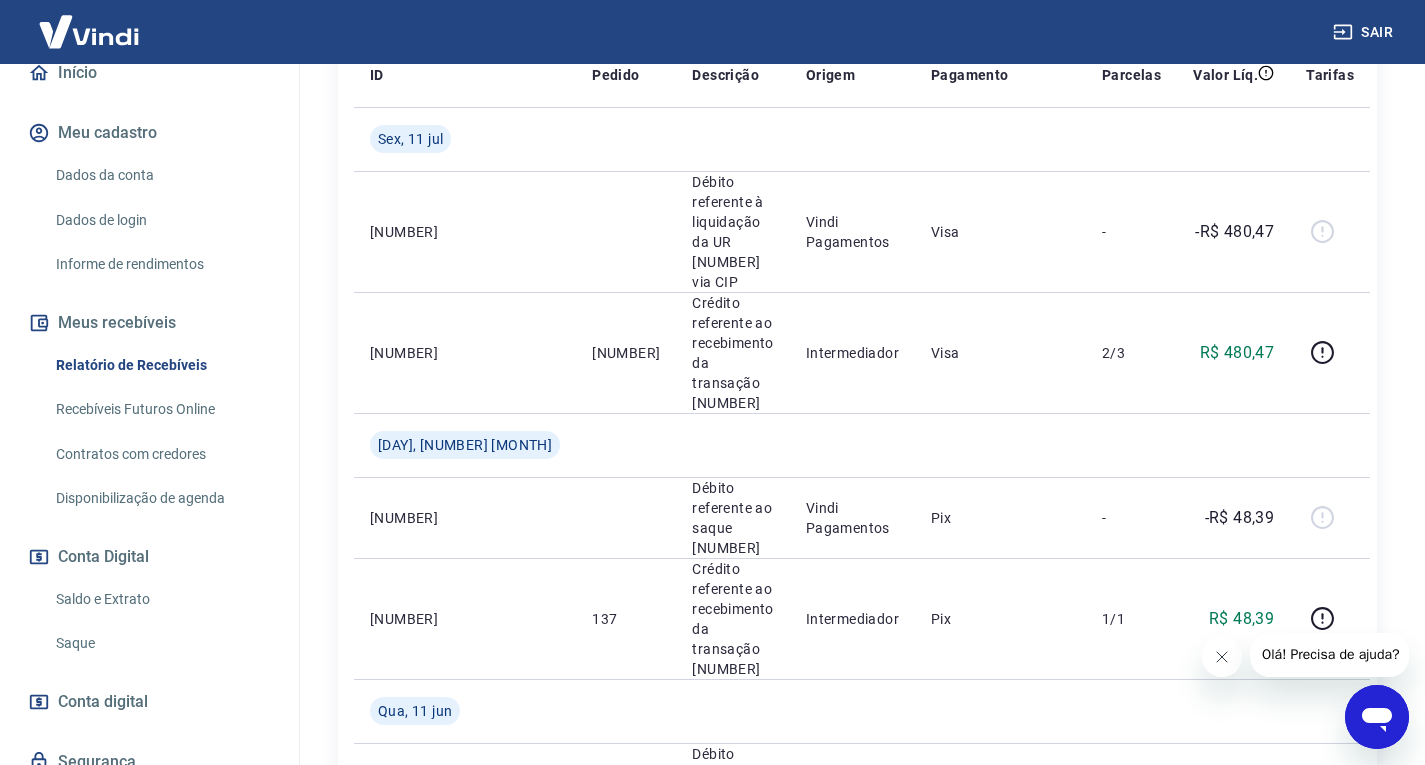 click on "Recebíveis Futuros Online" at bounding box center [161, 409] 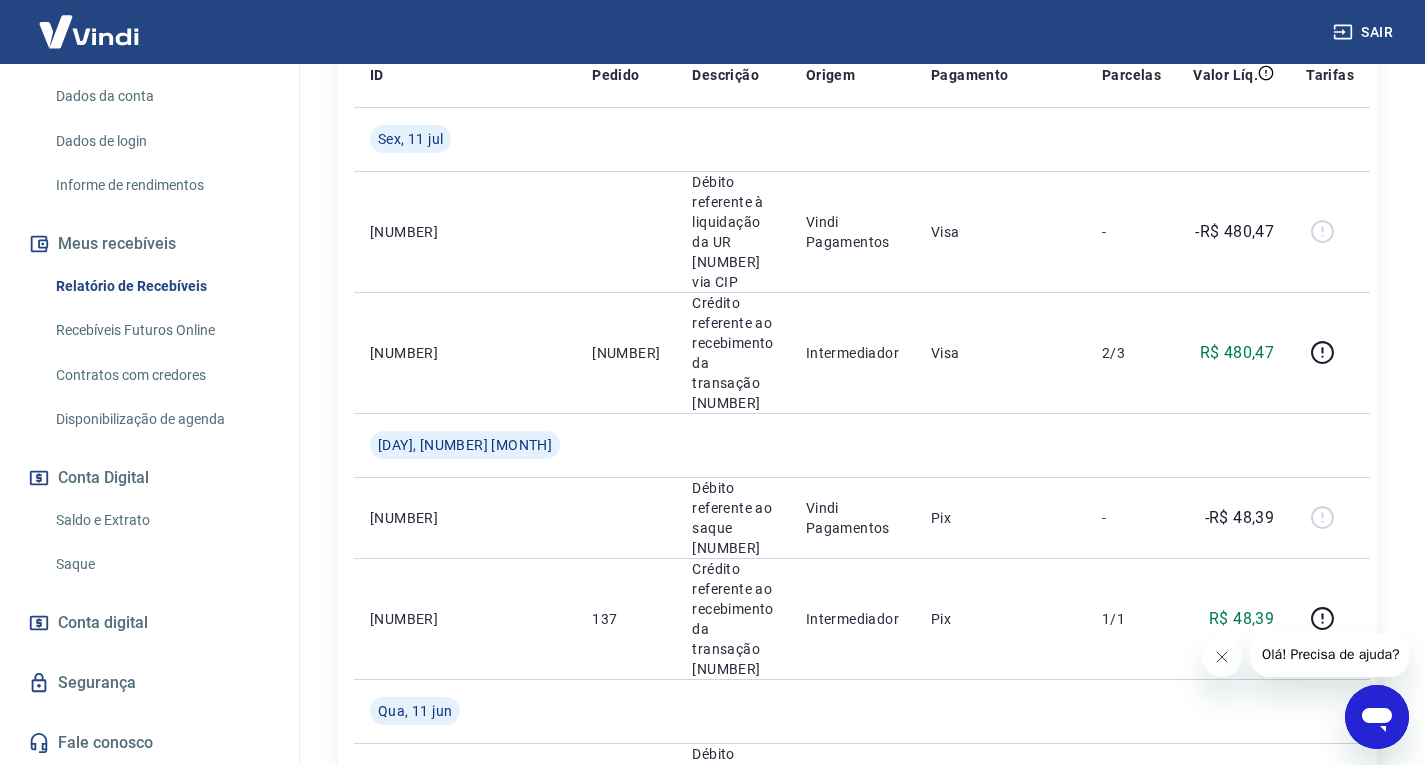 scroll, scrollTop: 0, scrollLeft: 0, axis: both 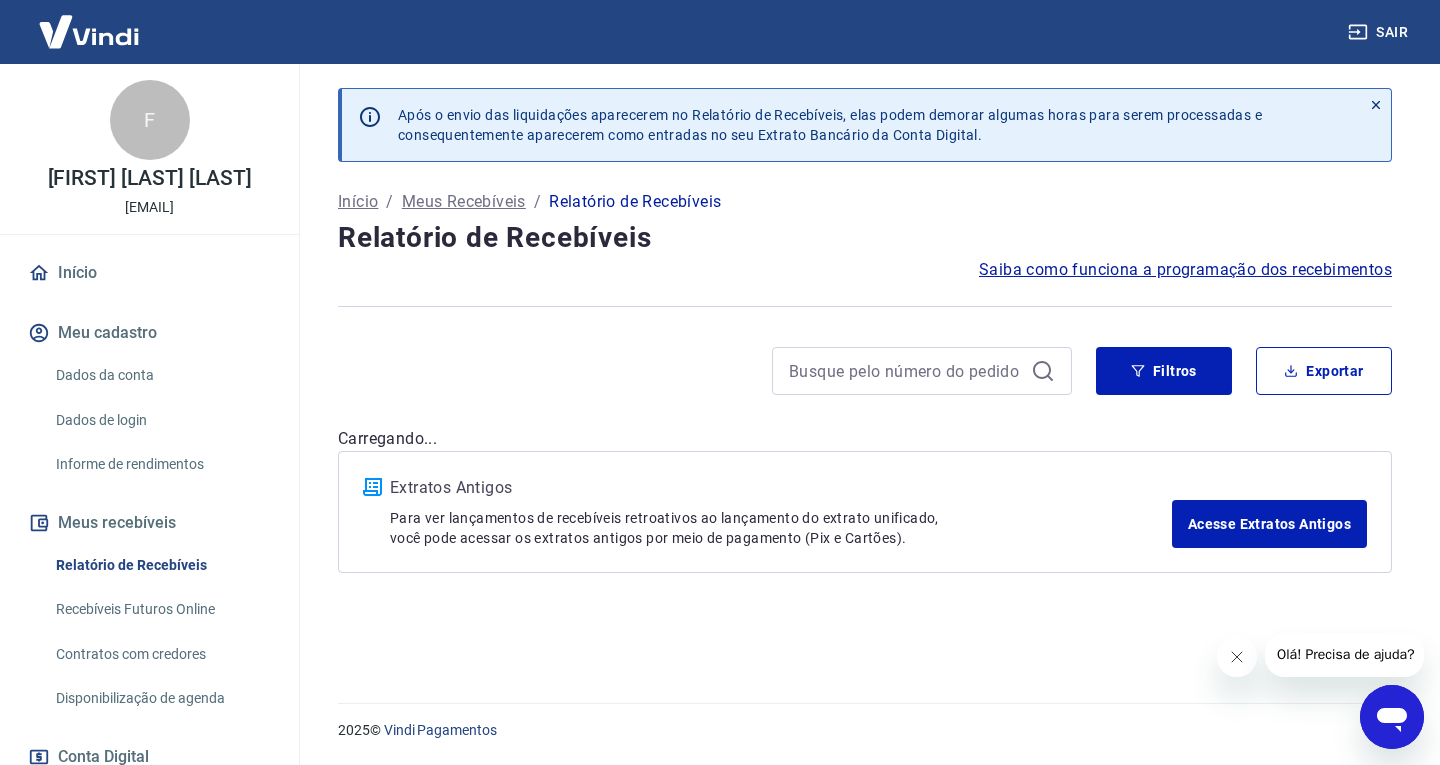 click on "Saiba como funciona a programação dos recebimentos" at bounding box center [865, 270] 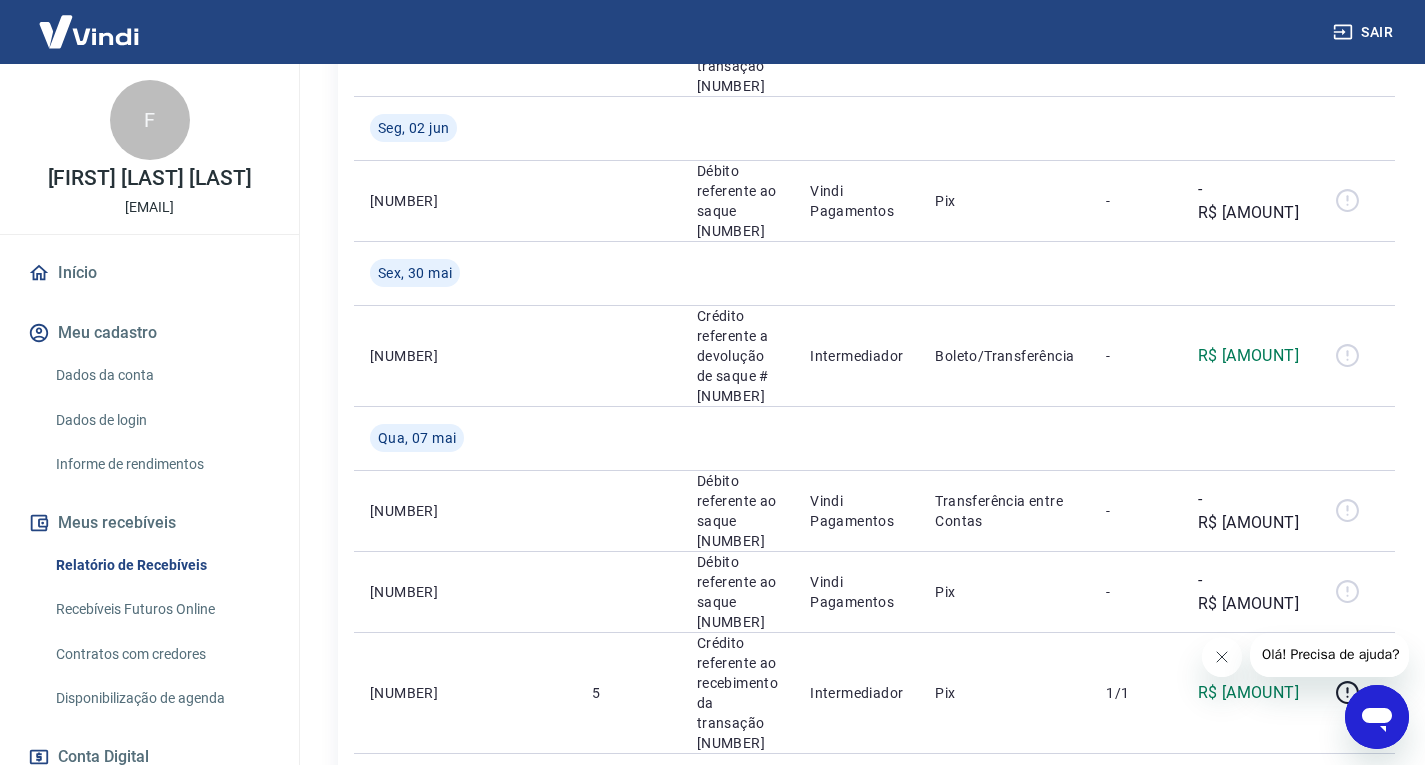 scroll, scrollTop: 1300, scrollLeft: 0, axis: vertical 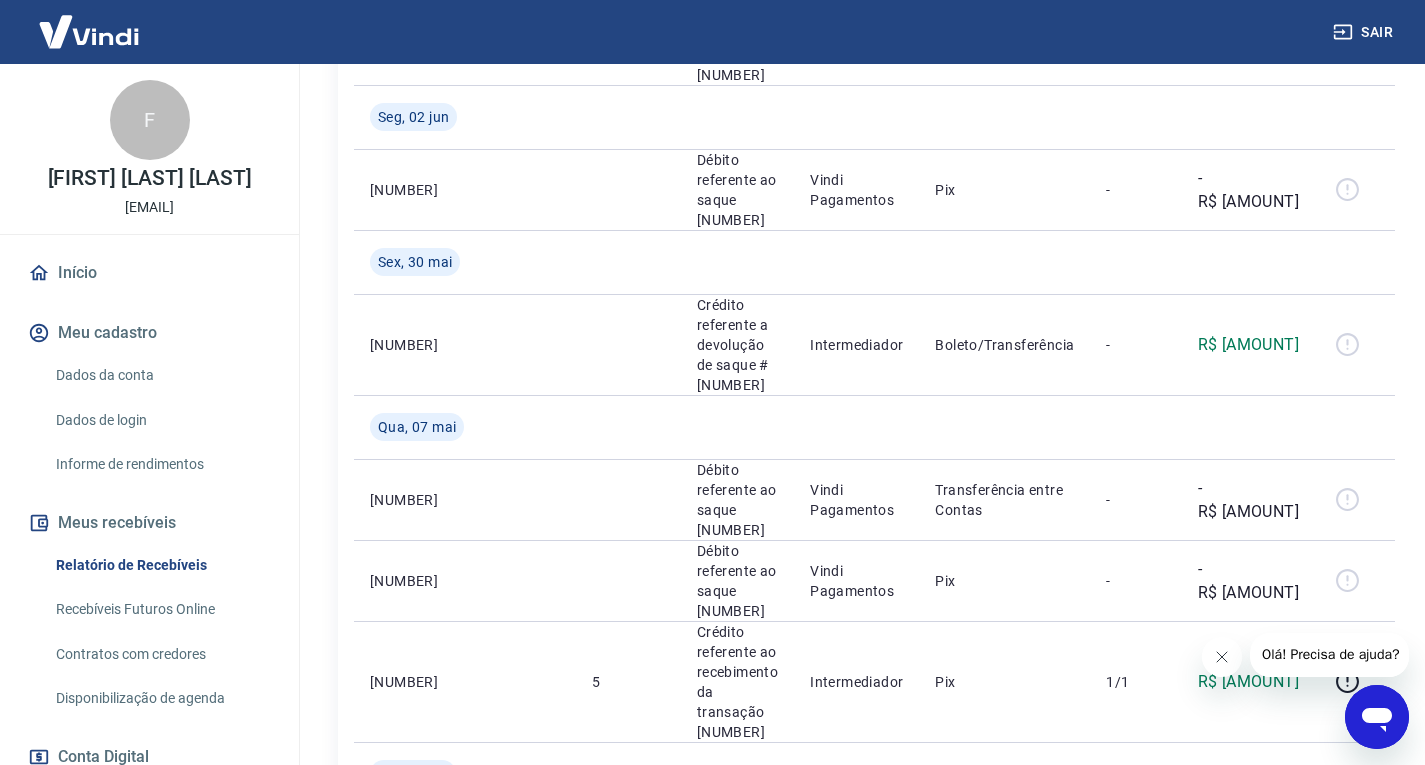 click on "Boleto/Transferência" at bounding box center (1004, 867) 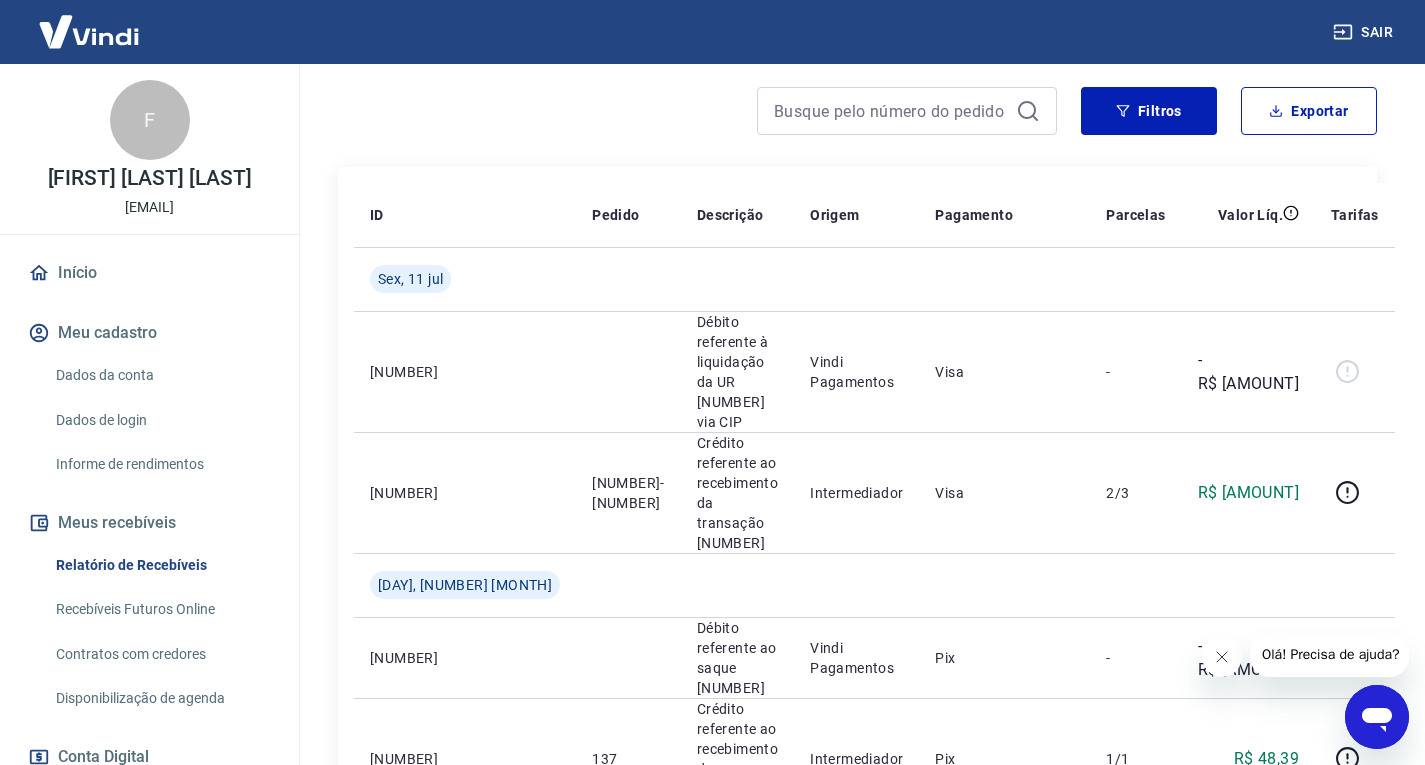 scroll, scrollTop: 0, scrollLeft: 0, axis: both 